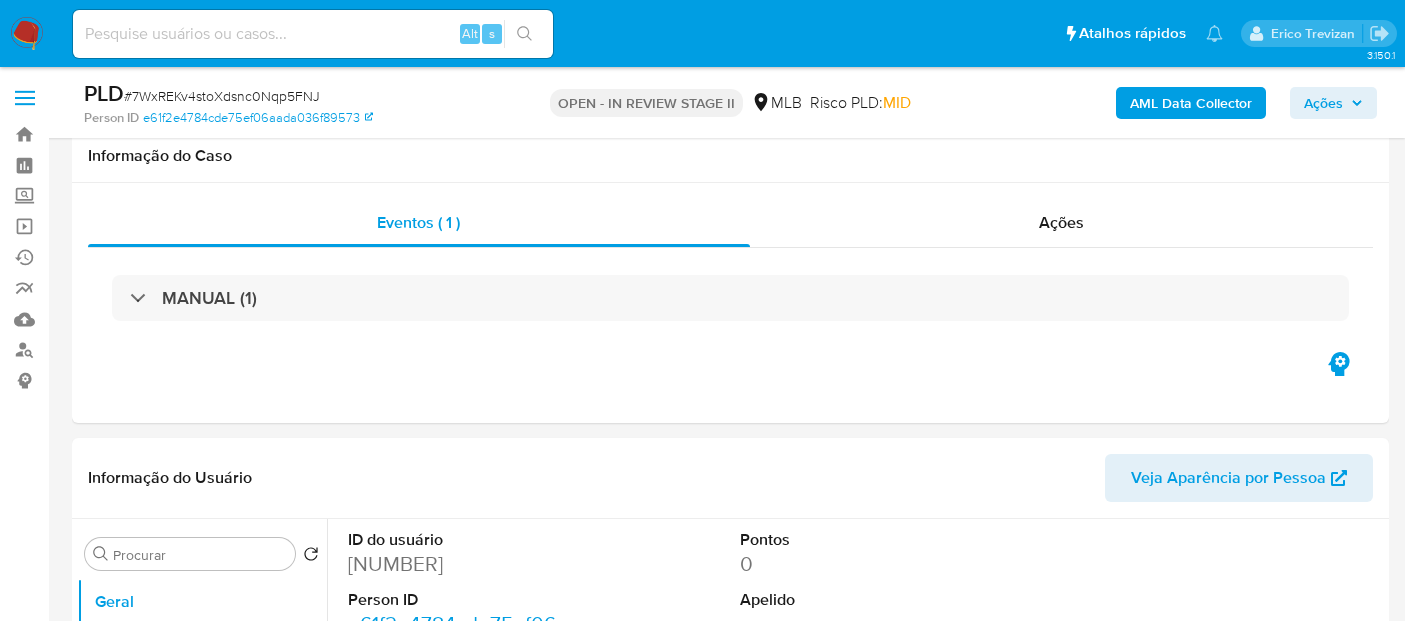 select on "10" 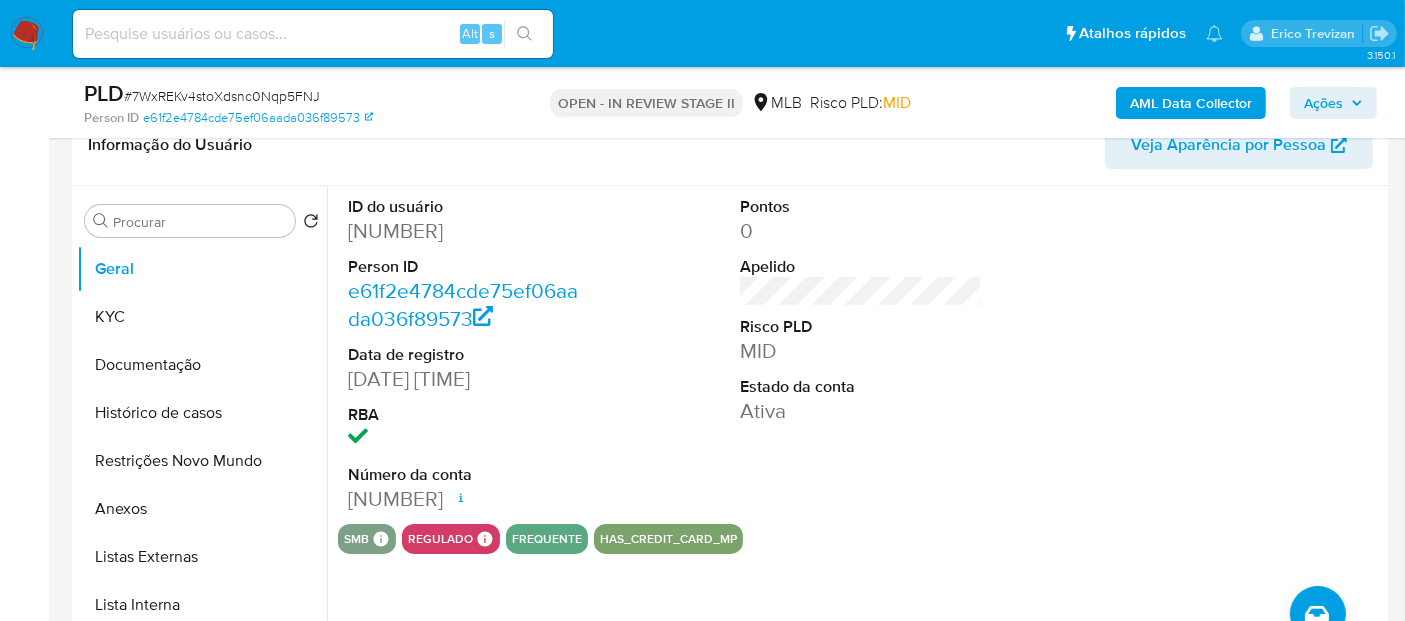 scroll, scrollTop: 333, scrollLeft: 0, axis: vertical 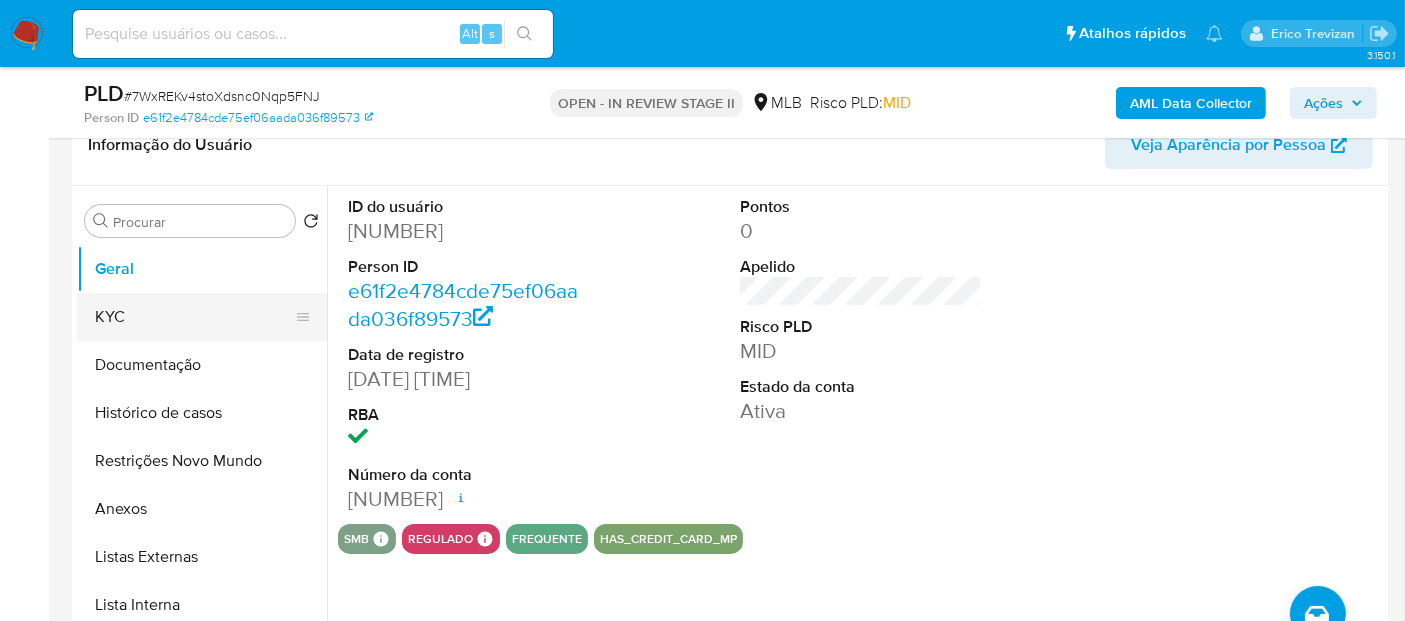 click on "KYC" at bounding box center (194, 317) 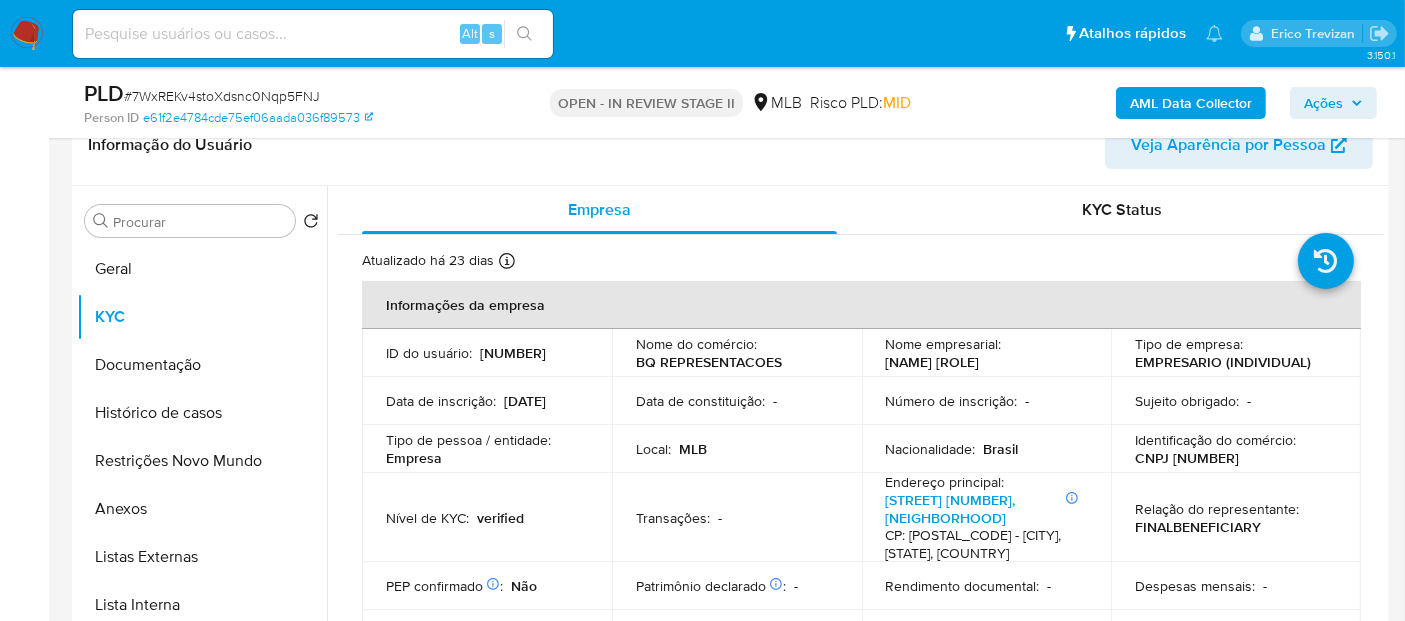 scroll, scrollTop: 111, scrollLeft: 0, axis: vertical 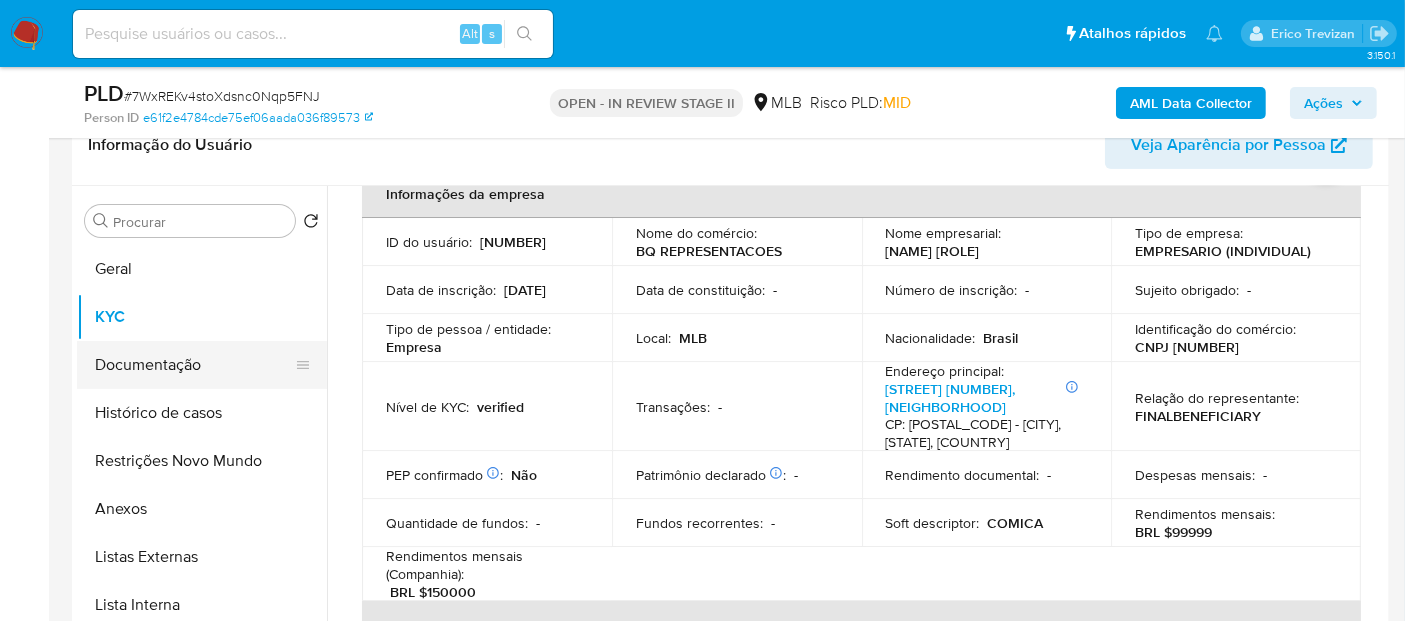 click on "Documentação" at bounding box center [194, 365] 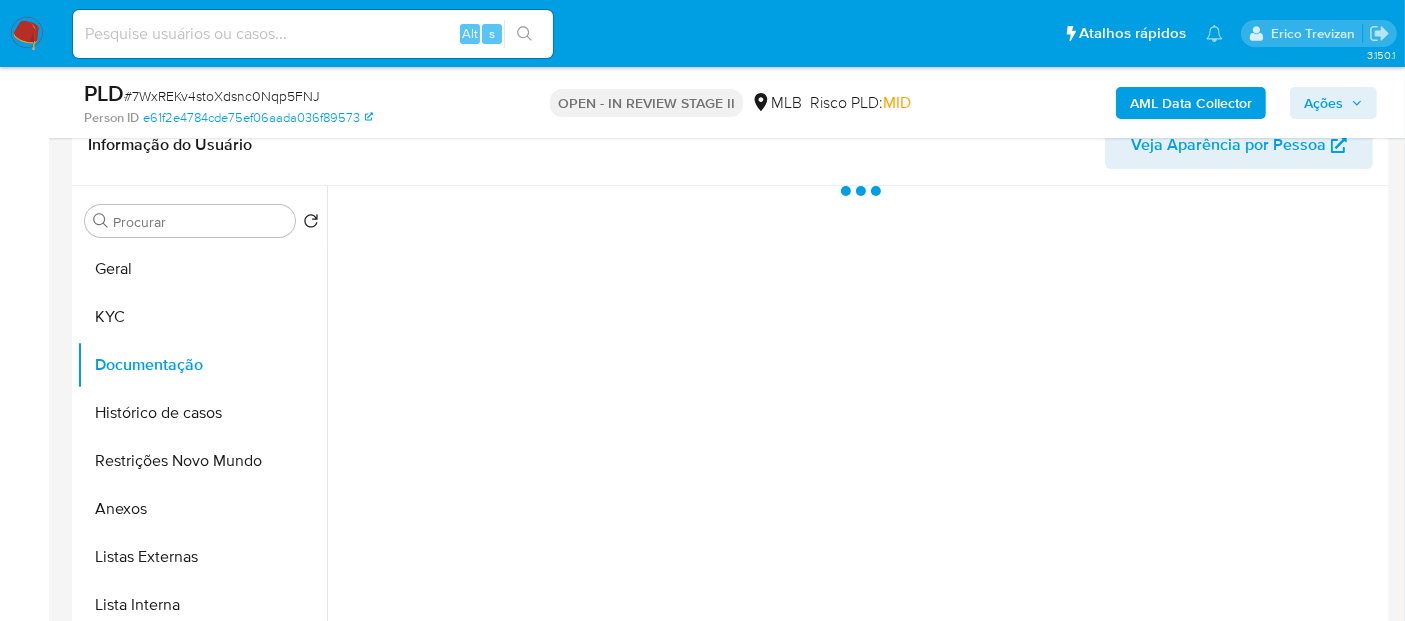 scroll, scrollTop: 0, scrollLeft: 0, axis: both 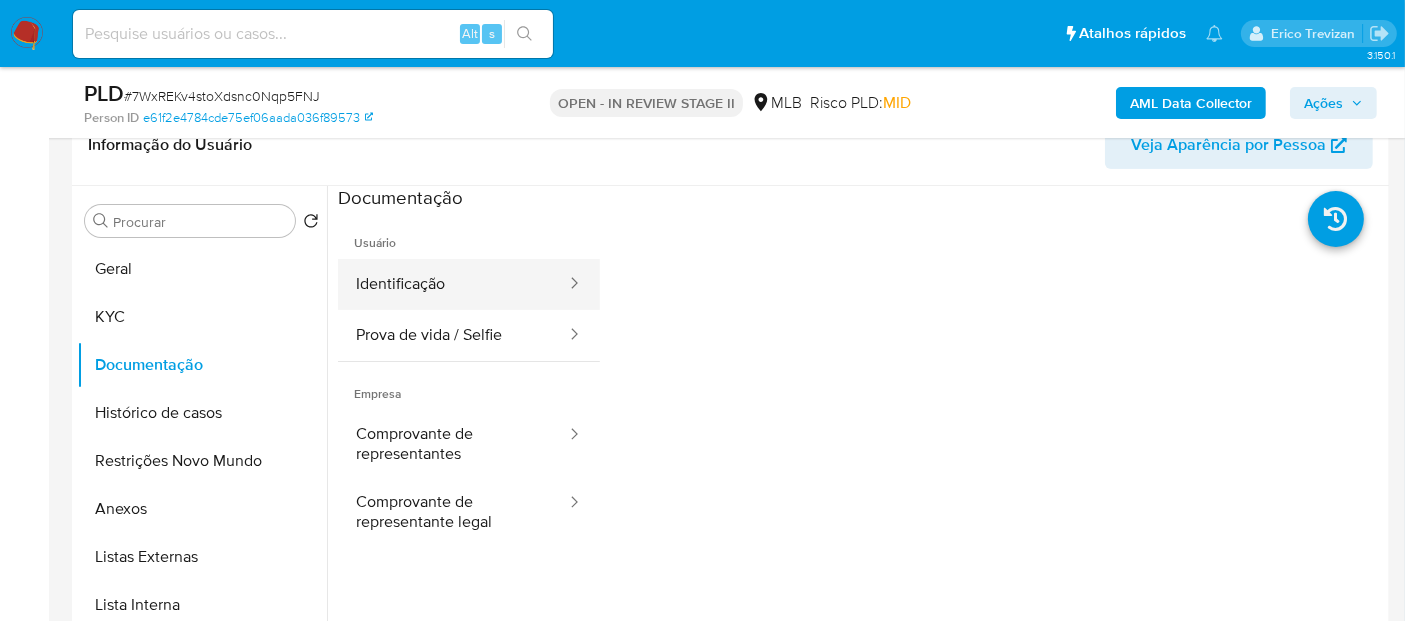 click on "Identificação" at bounding box center [453, 284] 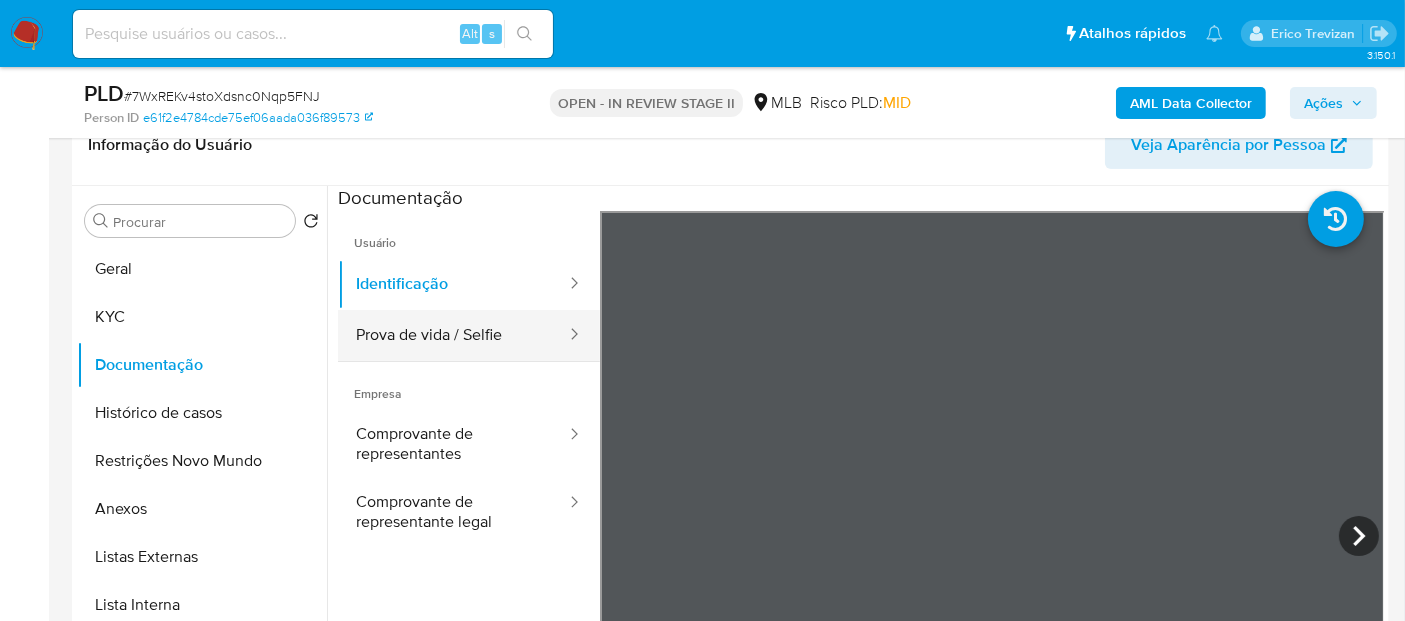 click on "Prova de vida / Selfie" at bounding box center (453, 335) 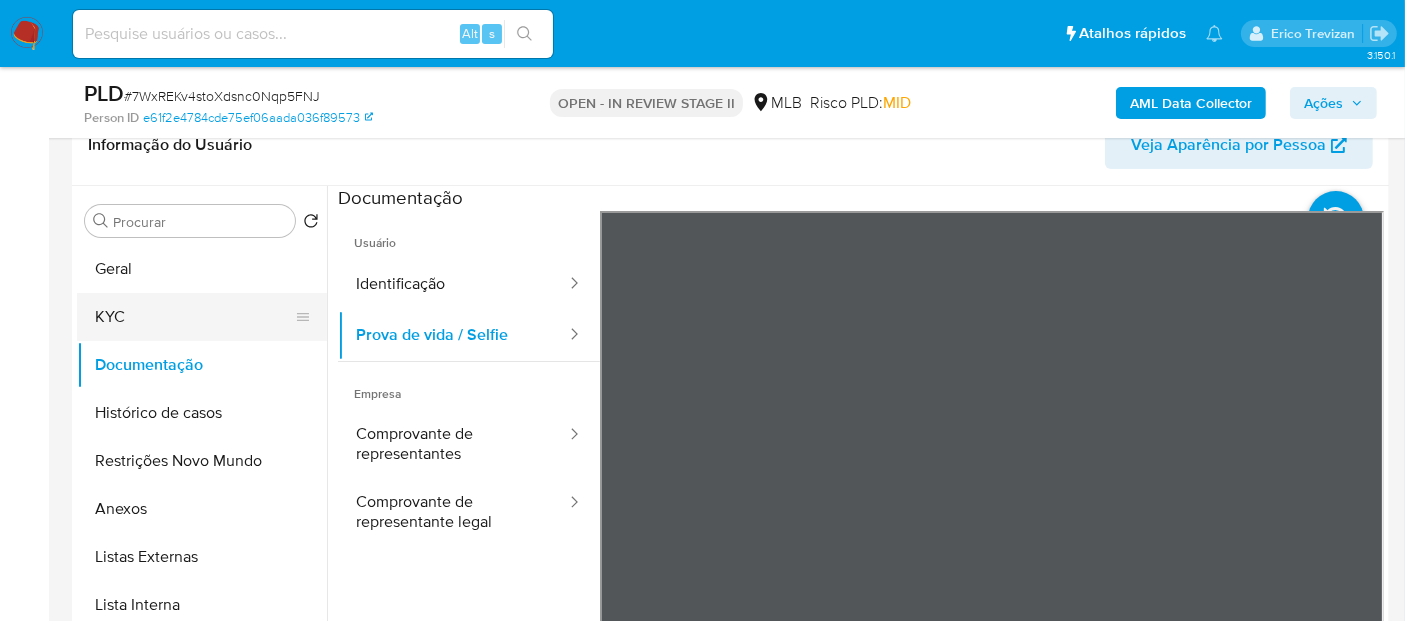 click on "KYC" at bounding box center (194, 317) 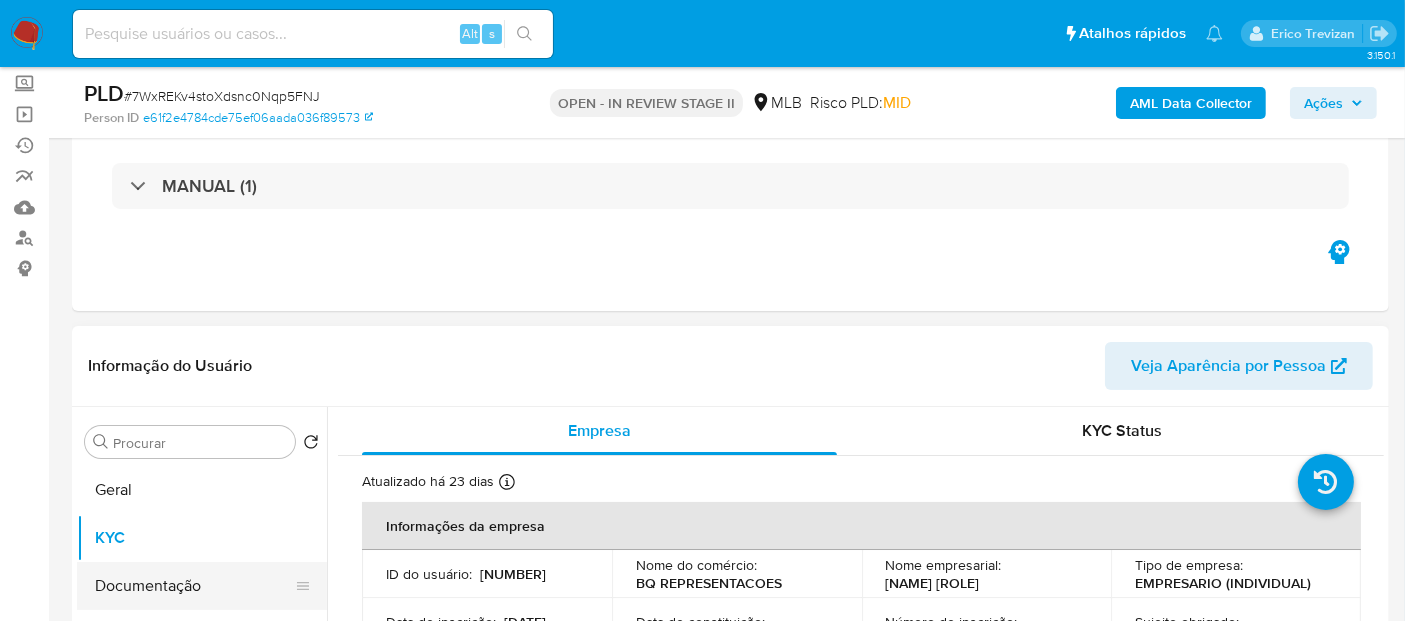 scroll, scrollTop: 222, scrollLeft: 0, axis: vertical 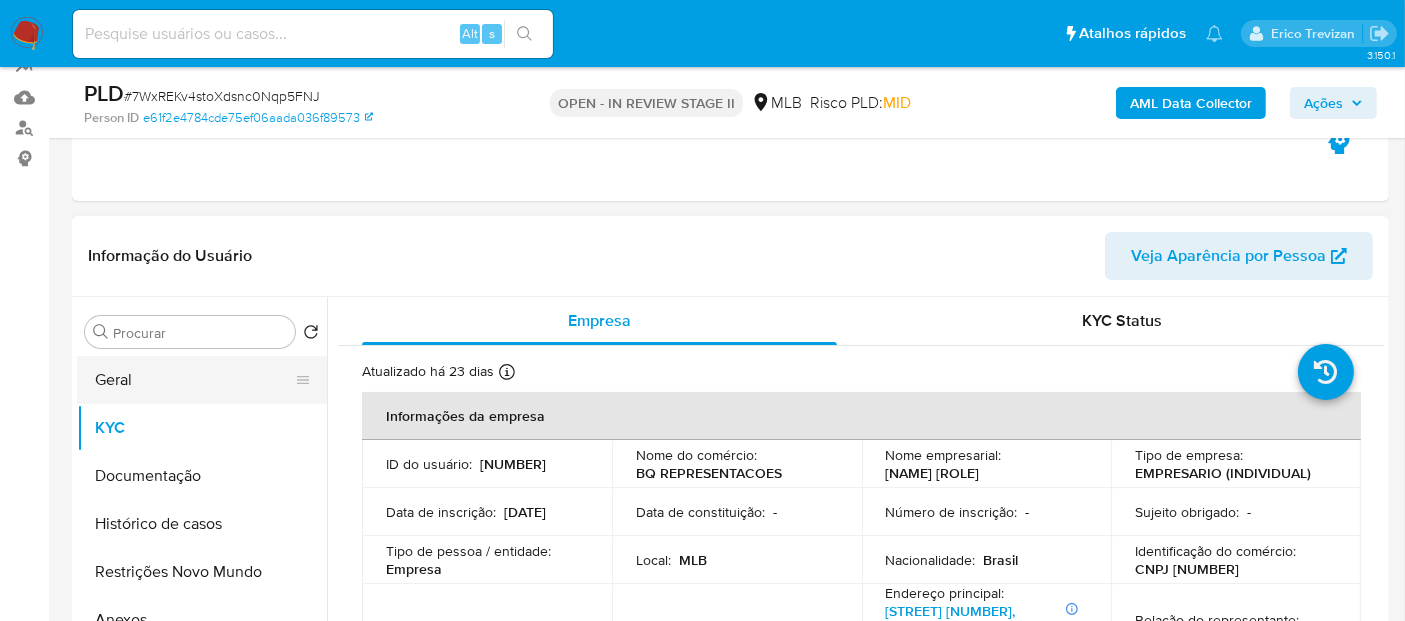 click on "Geral" at bounding box center [194, 380] 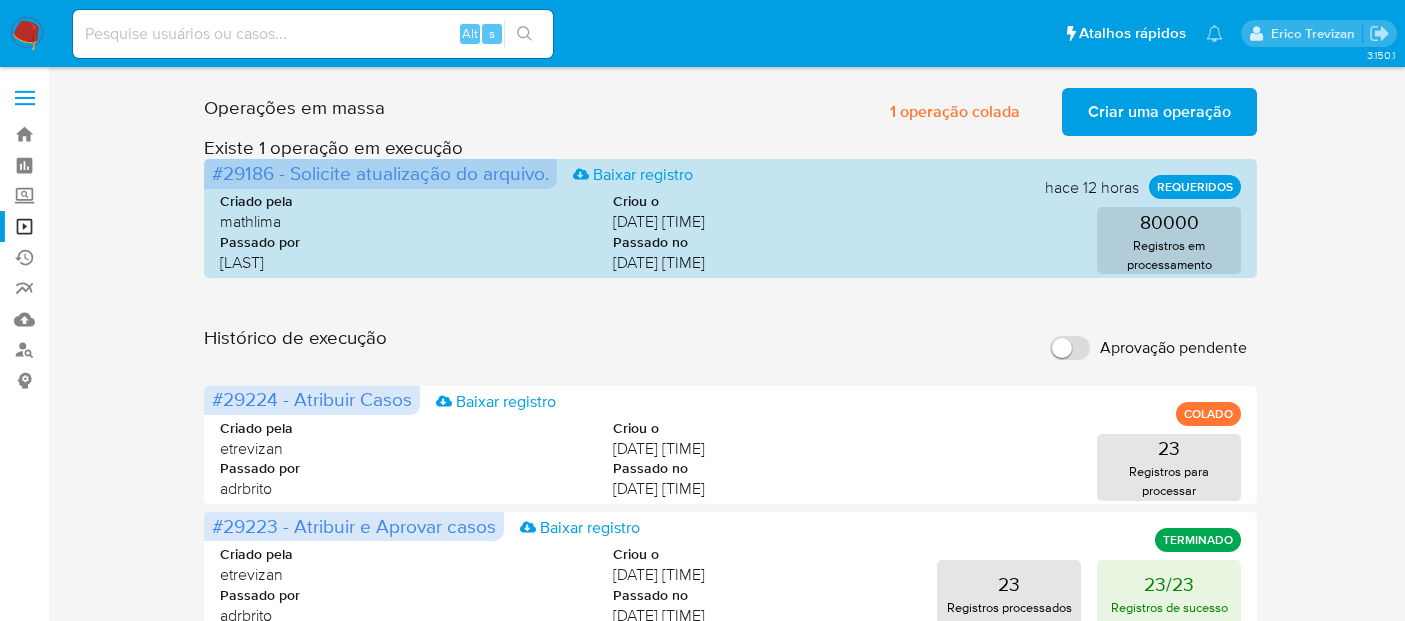 scroll, scrollTop: 0, scrollLeft: 0, axis: both 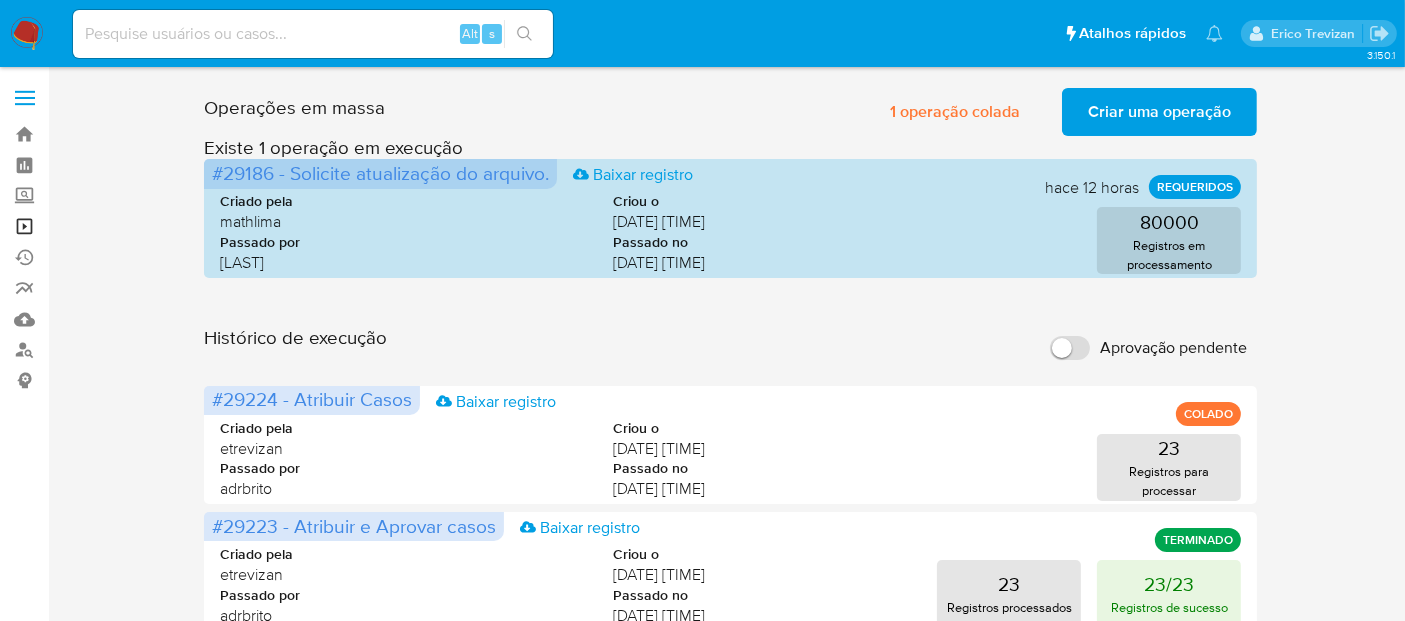 click on "Operações em massa" at bounding box center [119, 226] 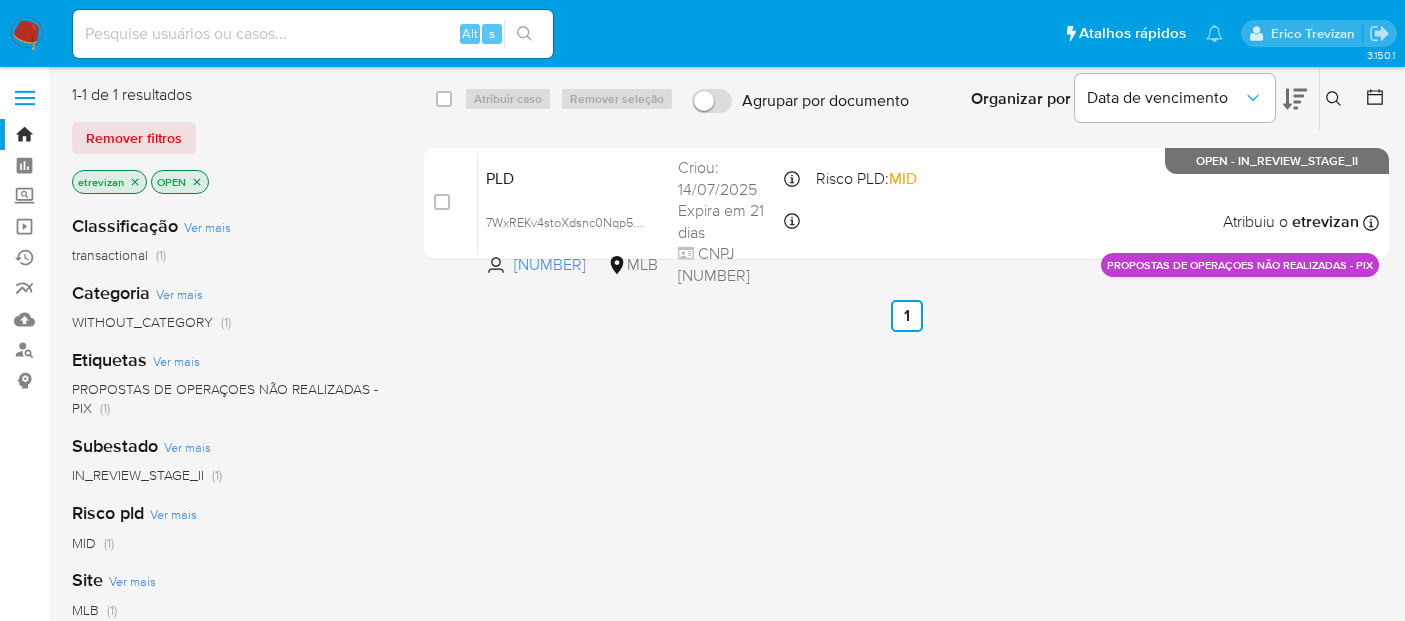 scroll, scrollTop: 0, scrollLeft: 0, axis: both 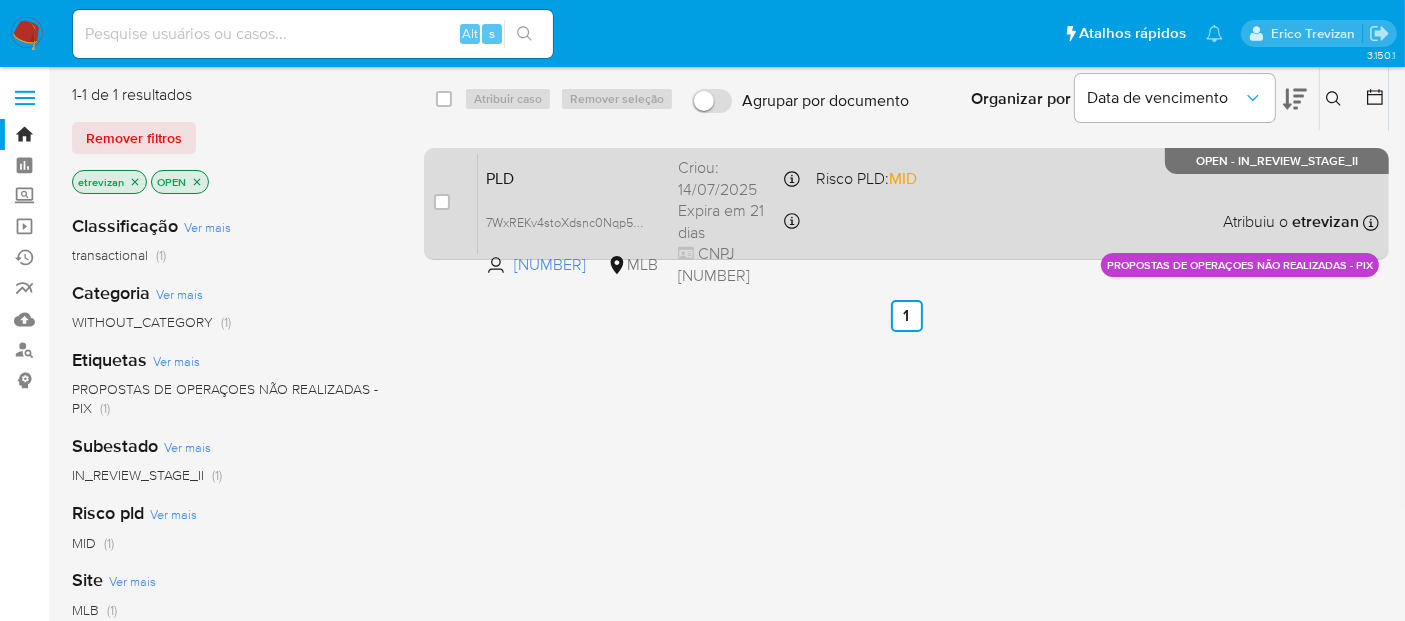 click on "PLD 7WxREKv4stoXdsnc0Nqp5FNJ 1833017641 MLB Risco PLD:  MID Criou: 14/07/2025   Criou: 14/07/2025 15:17:09 Expira em 21 dias   Expira em 28/08/2025 15:17:09 CNPJ   55321589000111 Atribuiu o   etrevizan   Asignado el: 14/07/2025 15:17:09 PROPOSTAS DE OPERAÇOES NÃO REALIZADAS - PIX OPEN - IN_REVIEW_STAGE_II" at bounding box center [928, 203] 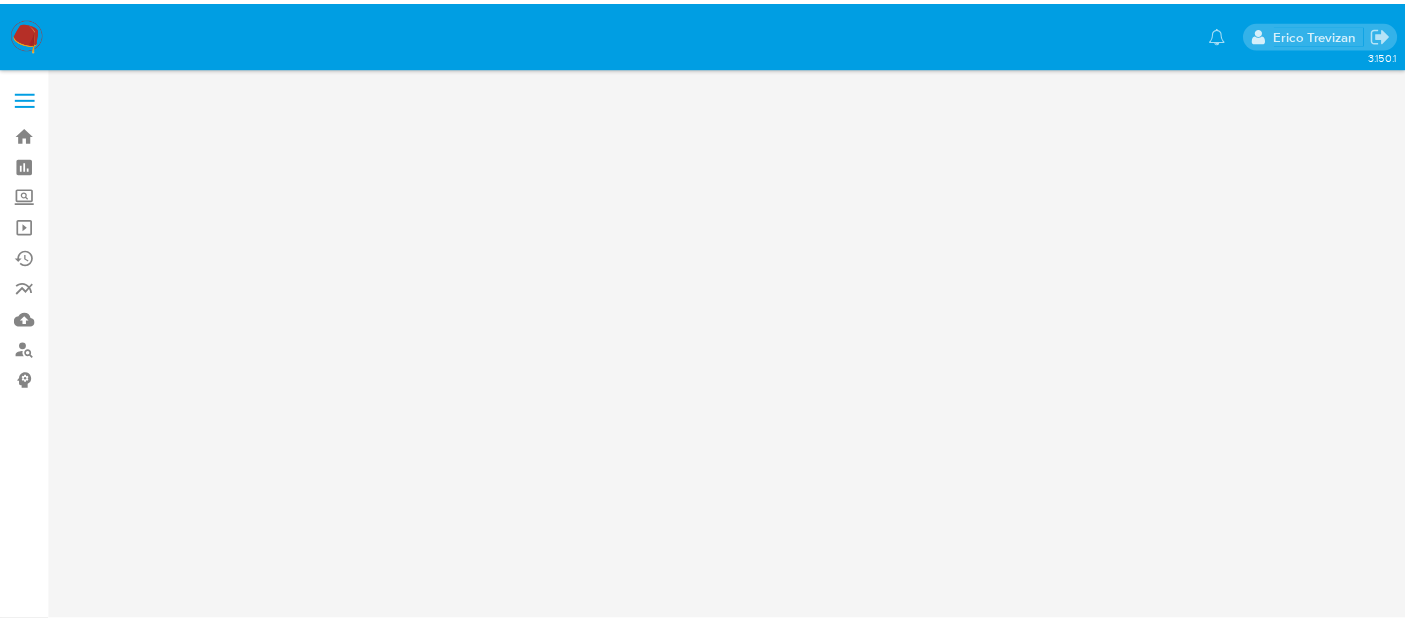 scroll, scrollTop: 0, scrollLeft: 0, axis: both 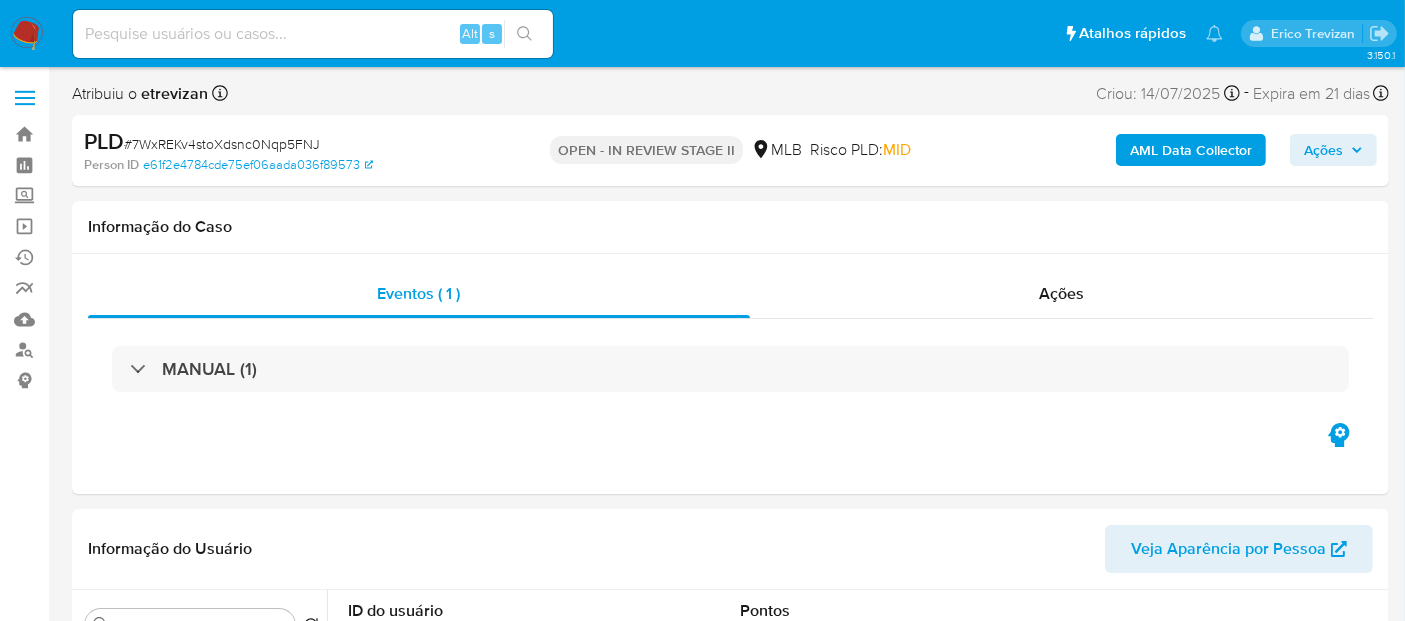 select on "10" 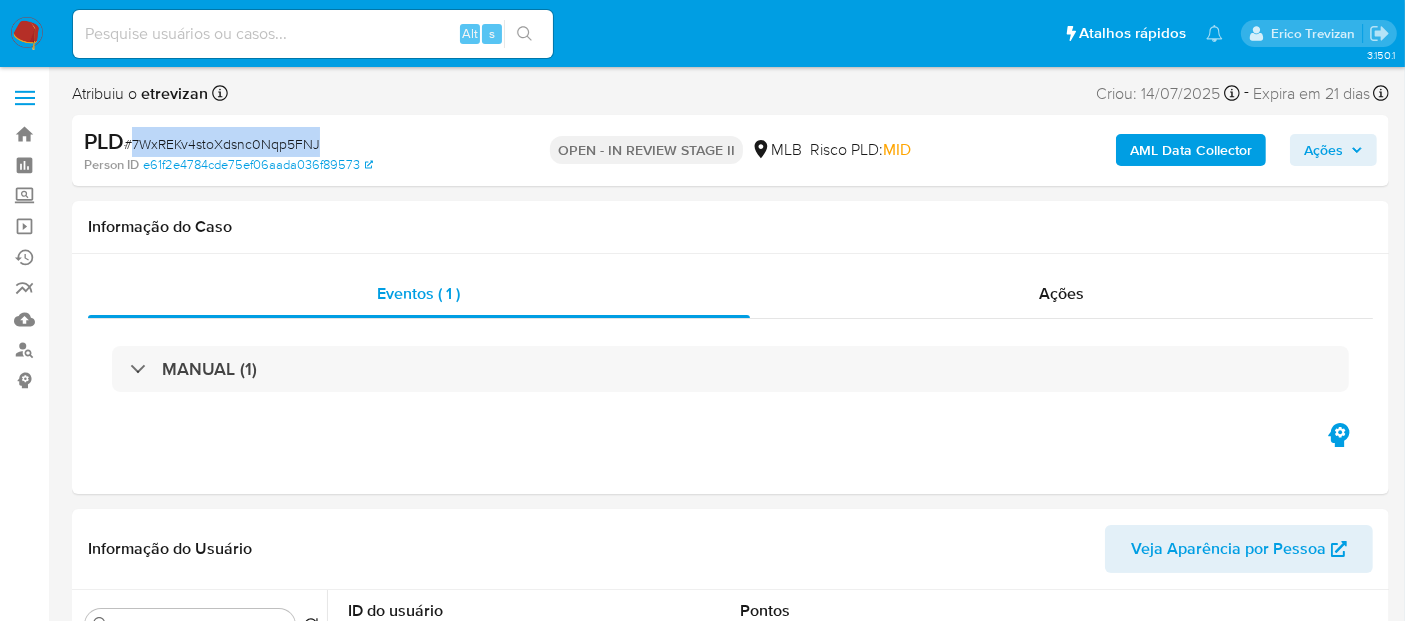 drag, startPoint x: 134, startPoint y: 148, endPoint x: 331, endPoint y: 147, distance: 197.00253 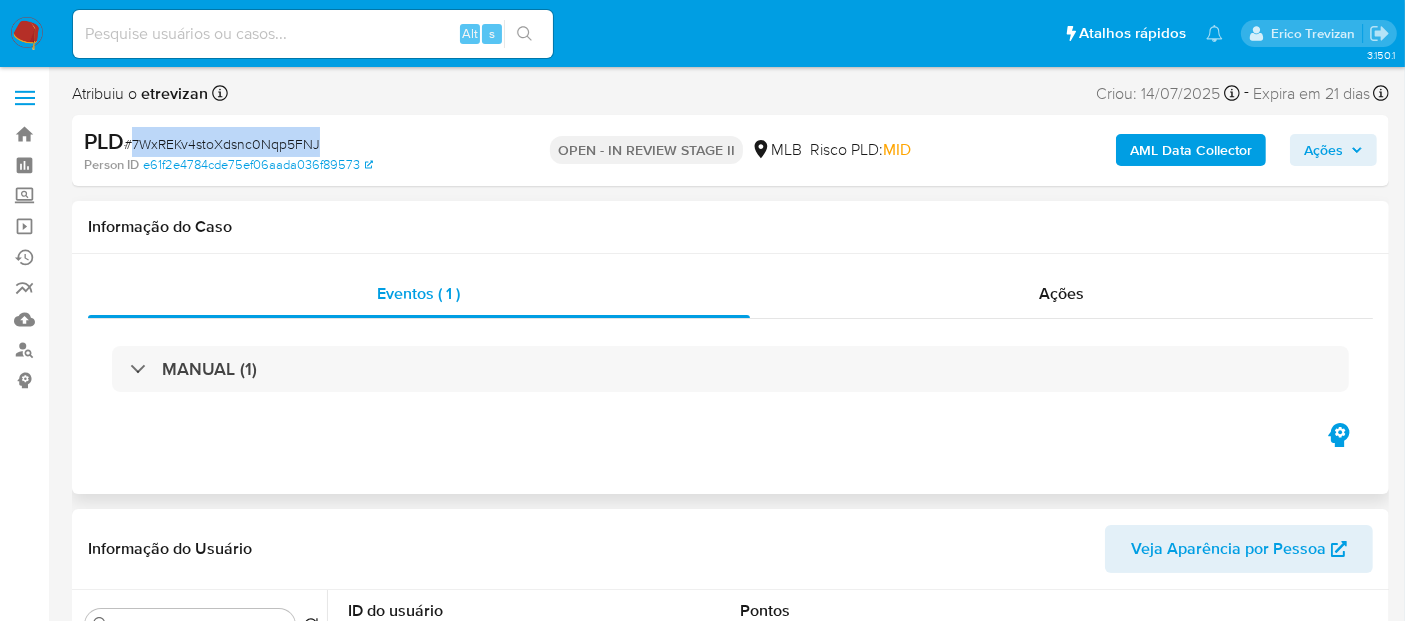 copy on "7WxREKv4stoXdsnc0Nqp5FNJ" 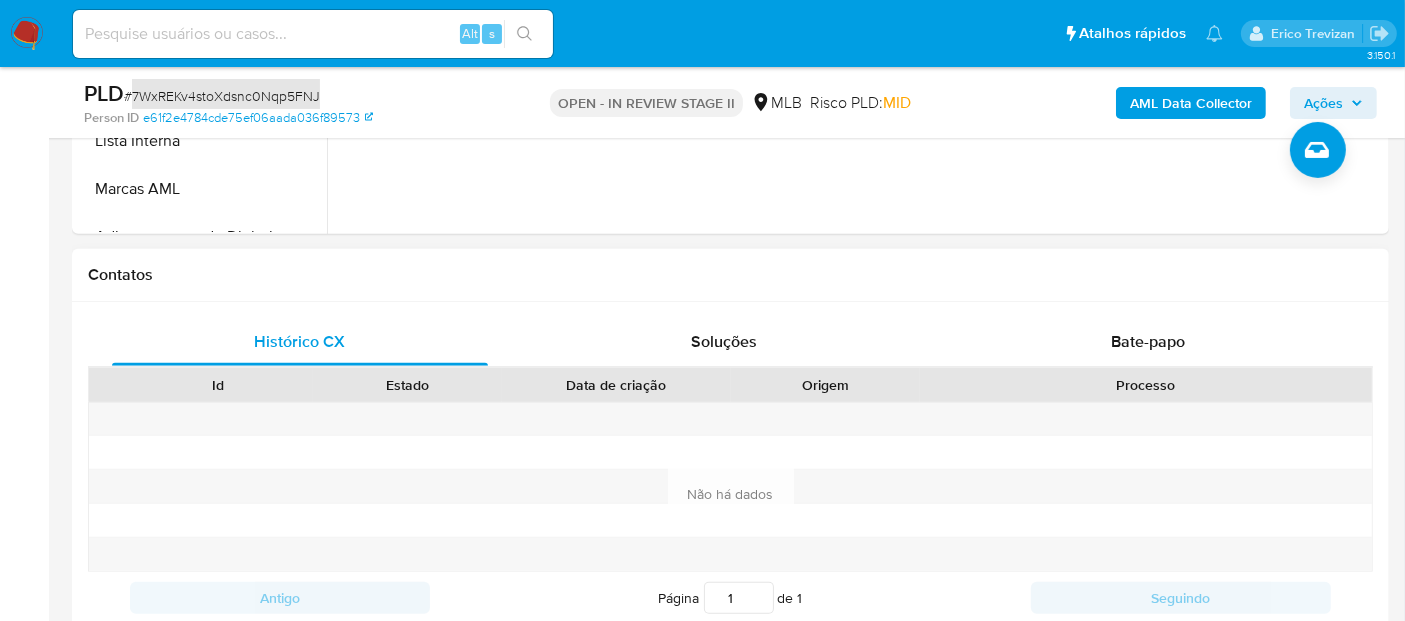 scroll, scrollTop: 777, scrollLeft: 0, axis: vertical 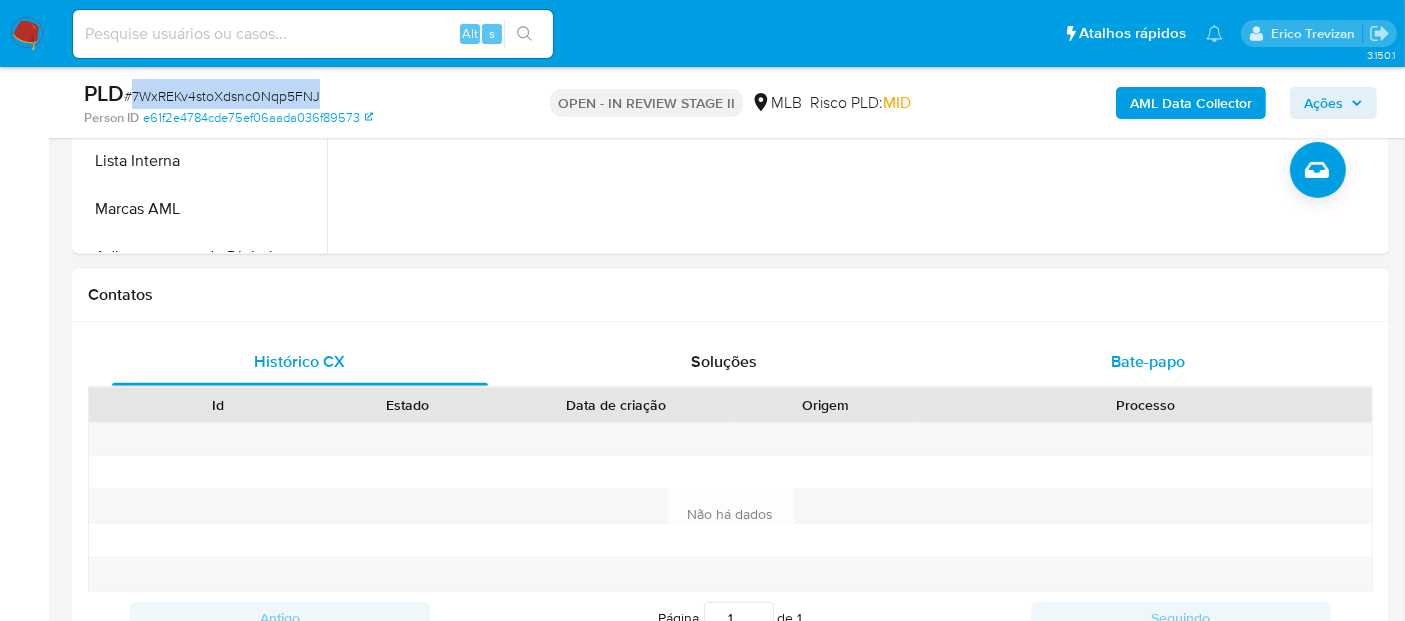 click on "Bate-papo" at bounding box center (1148, 361) 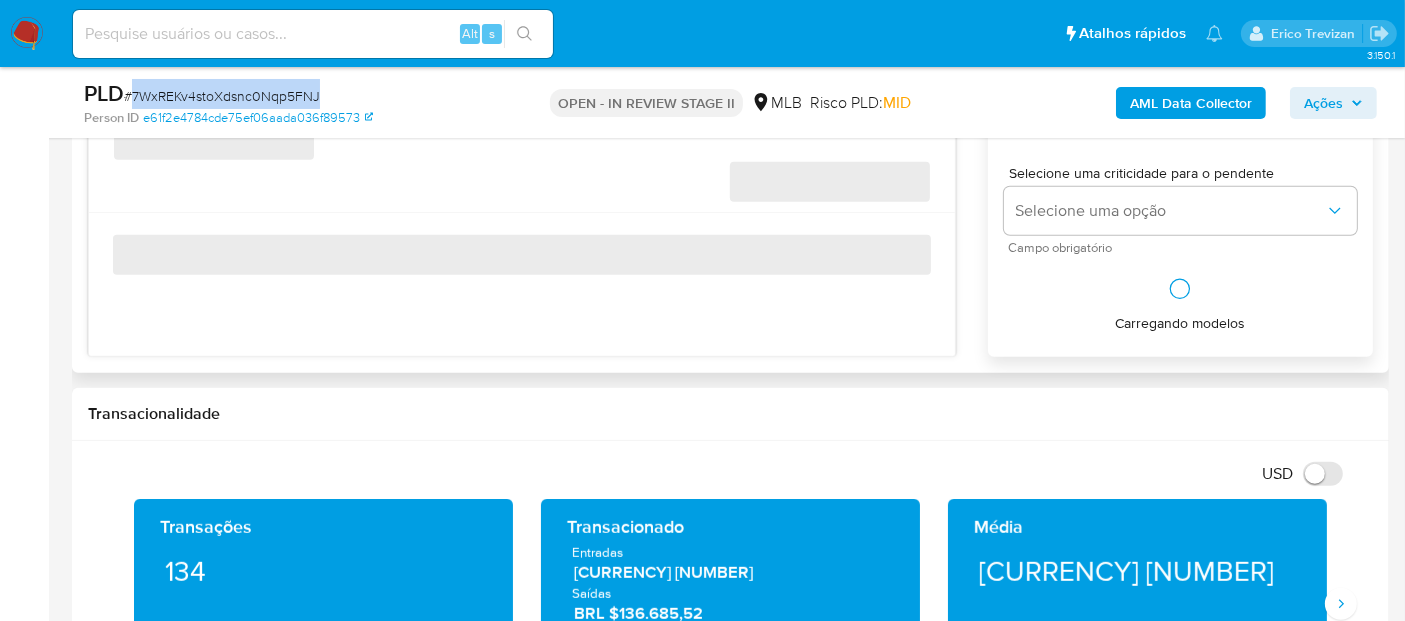 scroll, scrollTop: 1111, scrollLeft: 0, axis: vertical 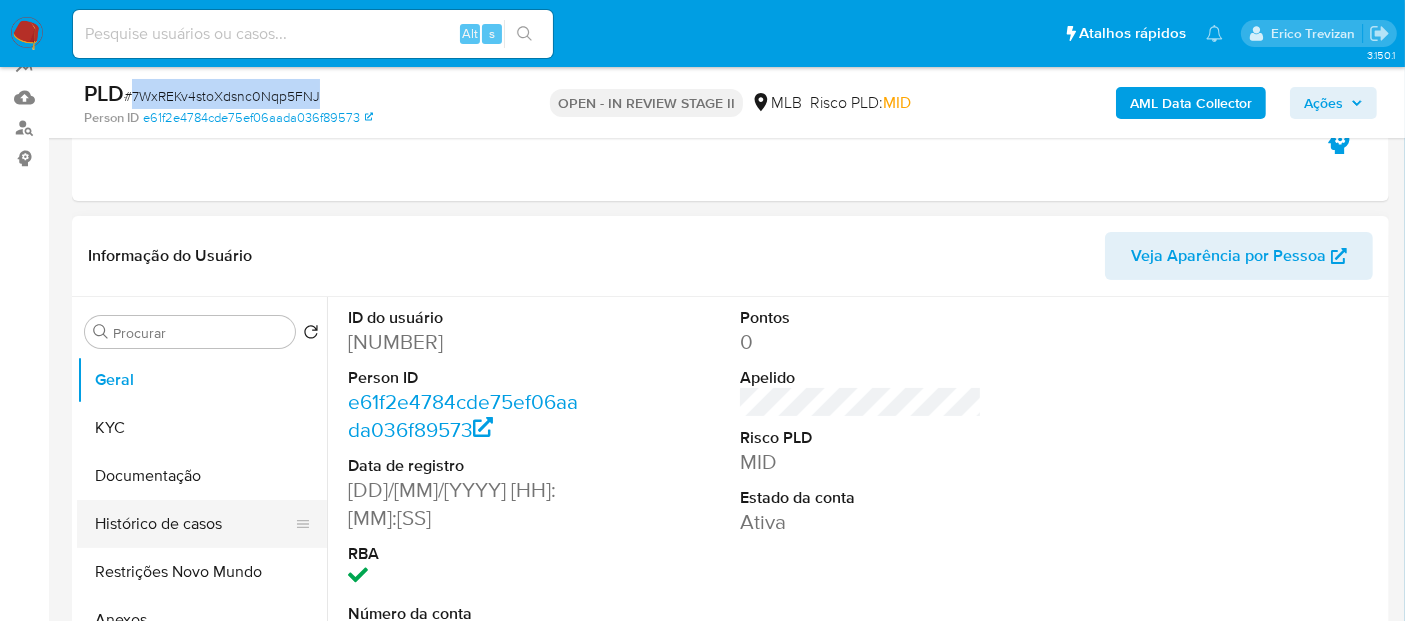 drag, startPoint x: 178, startPoint y: 522, endPoint x: 262, endPoint y: 524, distance: 84.0238 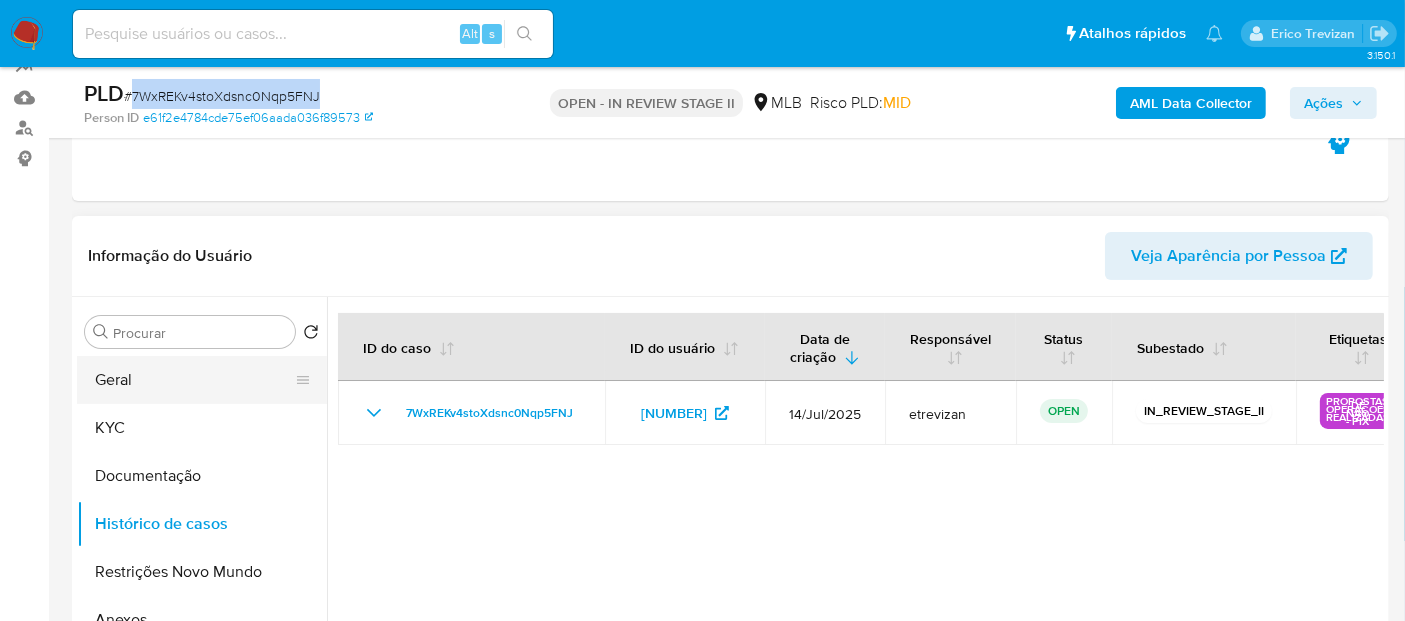 click on "Geral" at bounding box center (194, 380) 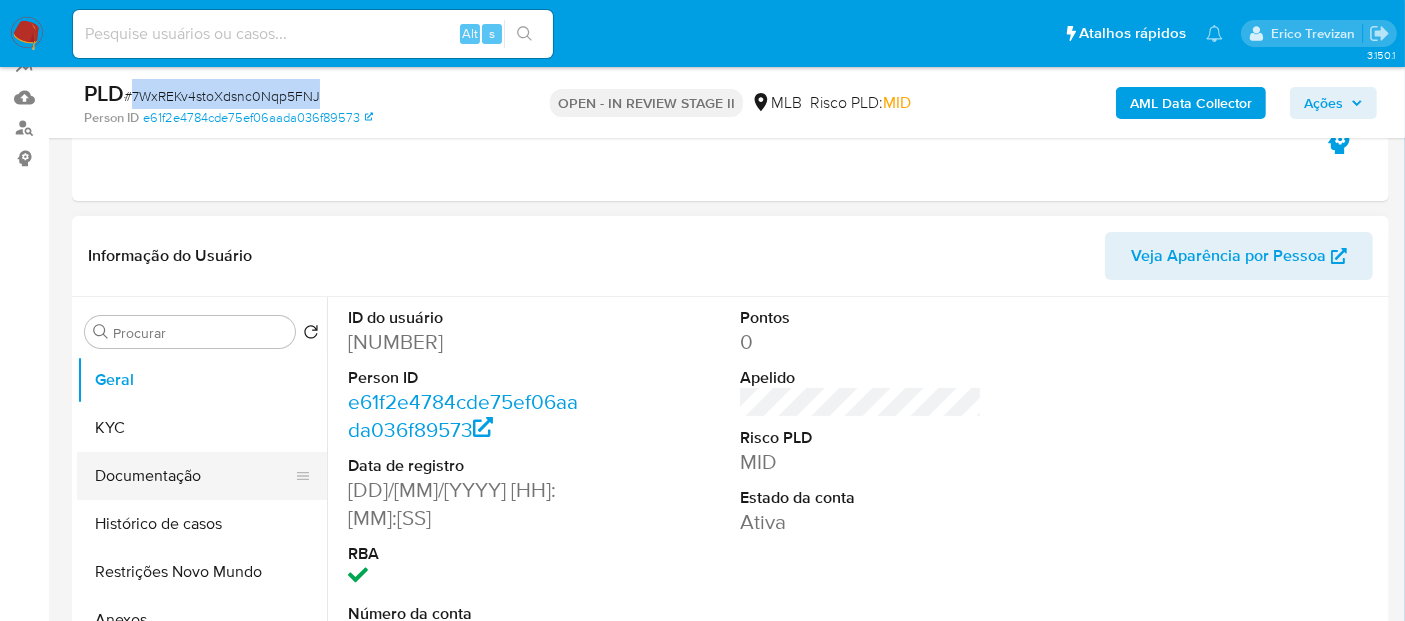 click on "Documentação" at bounding box center (194, 476) 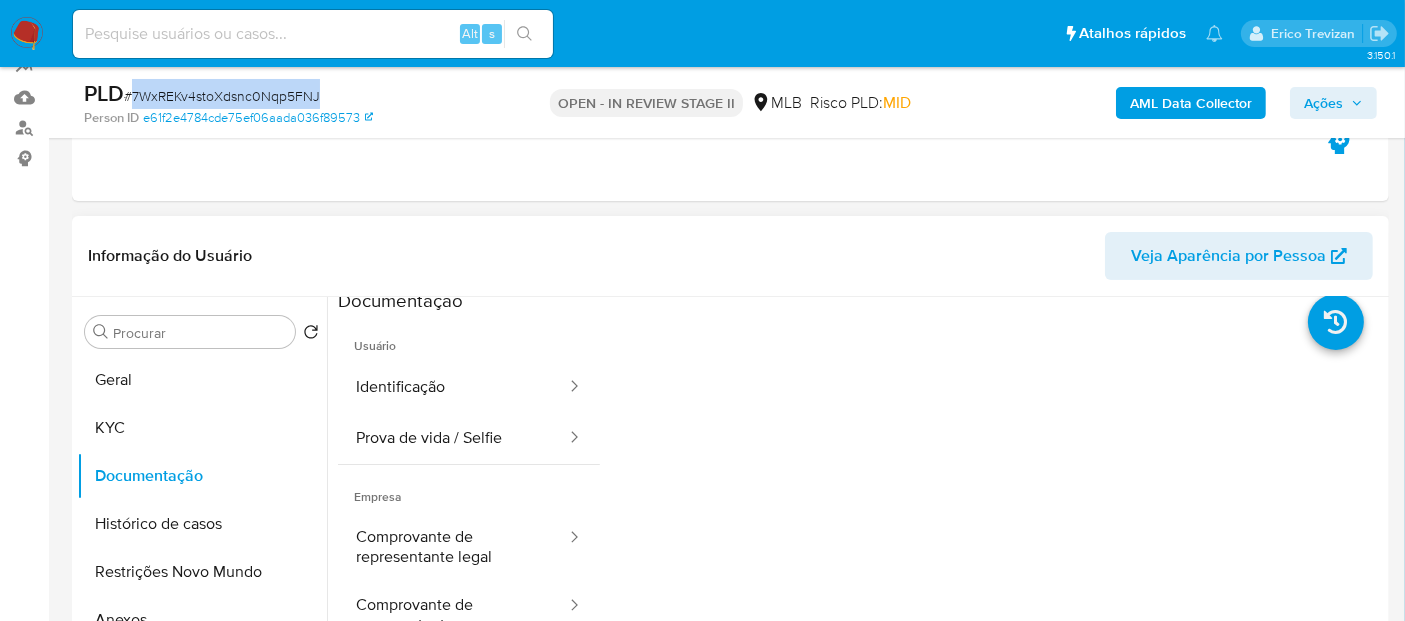 scroll, scrollTop: 0, scrollLeft: 0, axis: both 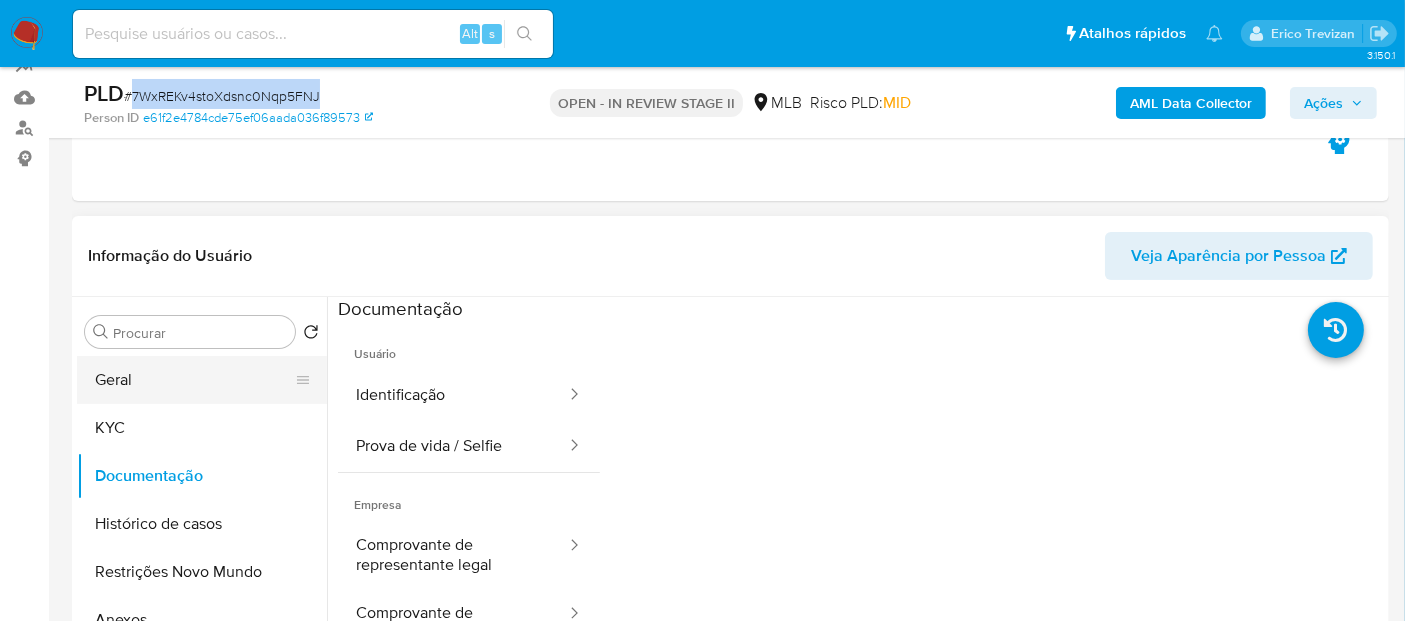 click on "Geral" at bounding box center [194, 380] 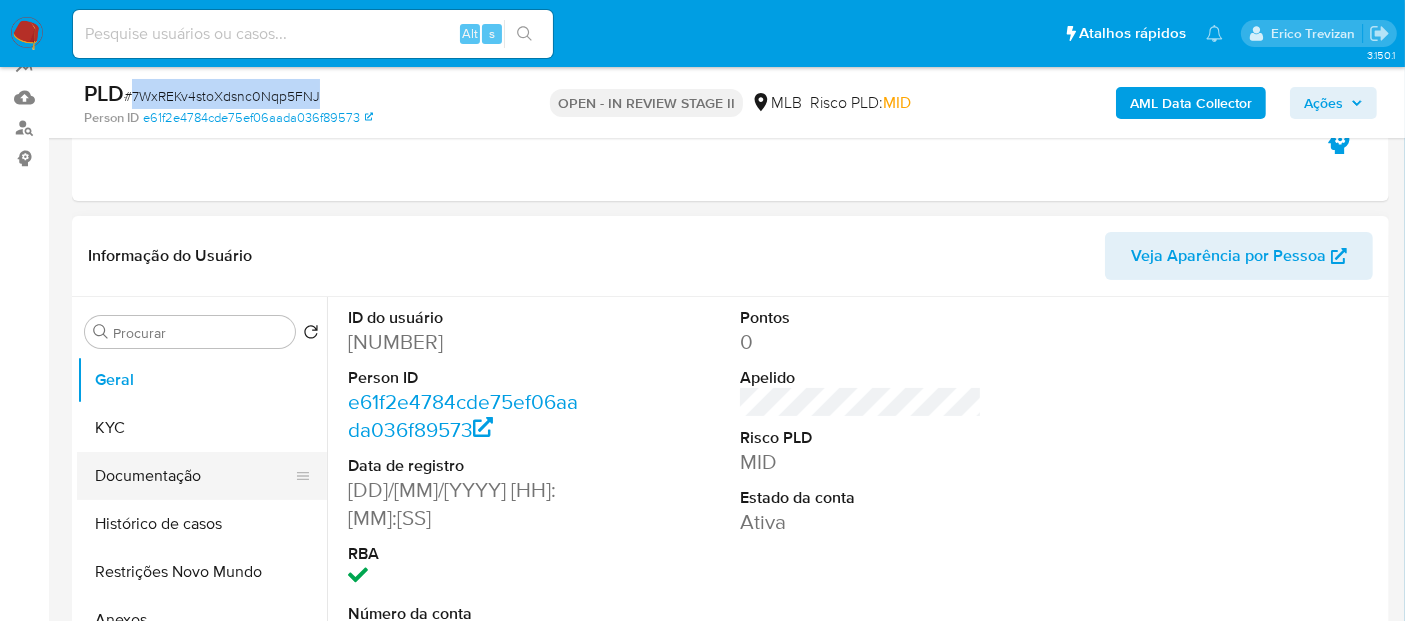 click on "Documentação" at bounding box center (194, 476) 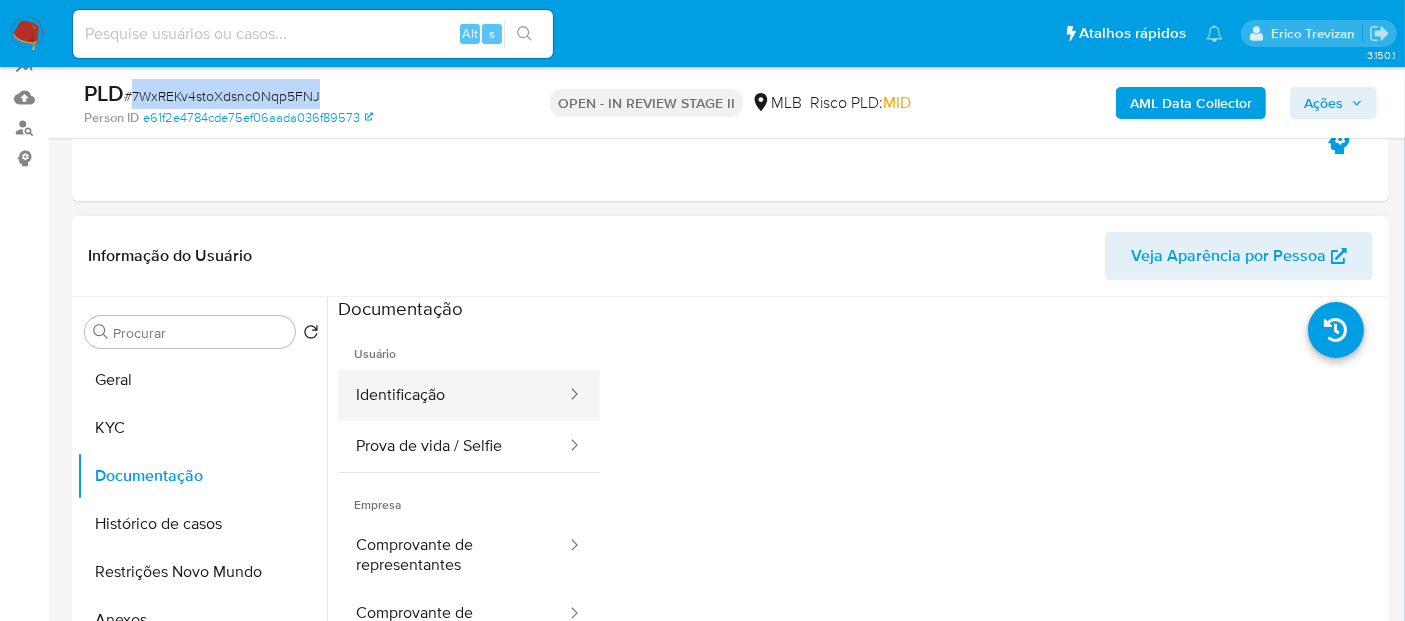 click on "Identificação" at bounding box center [453, 395] 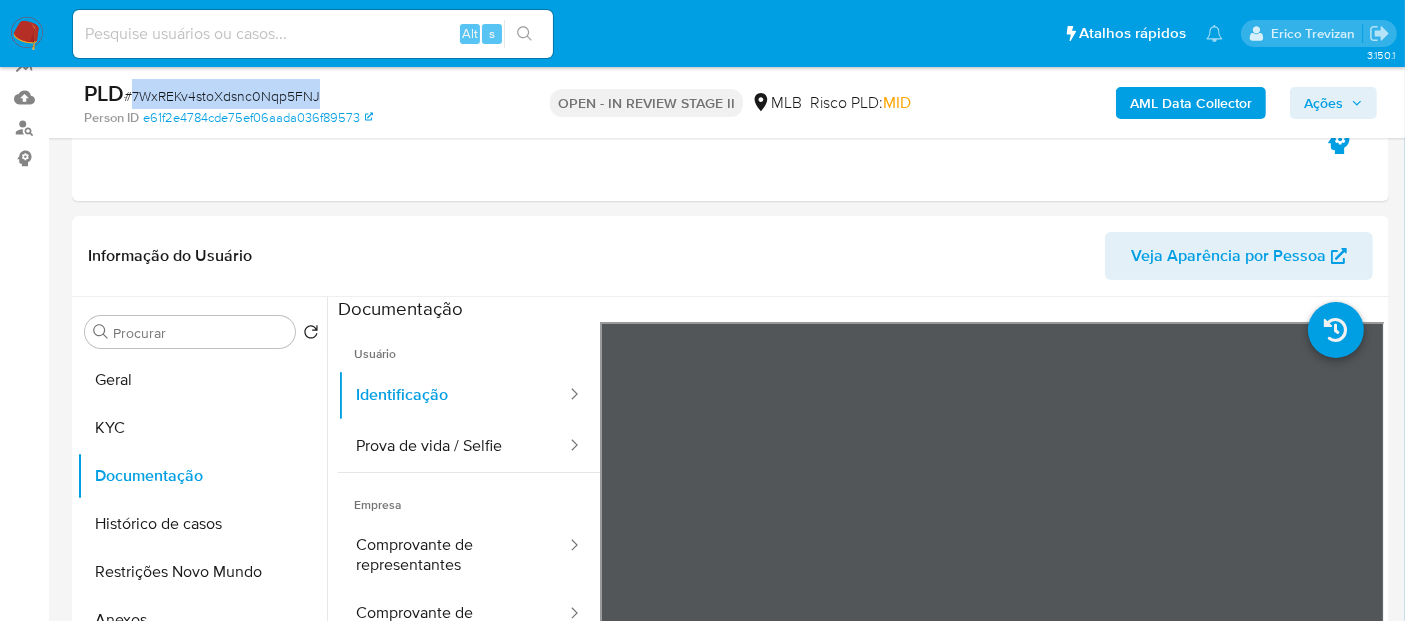 scroll, scrollTop: 315, scrollLeft: 0, axis: vertical 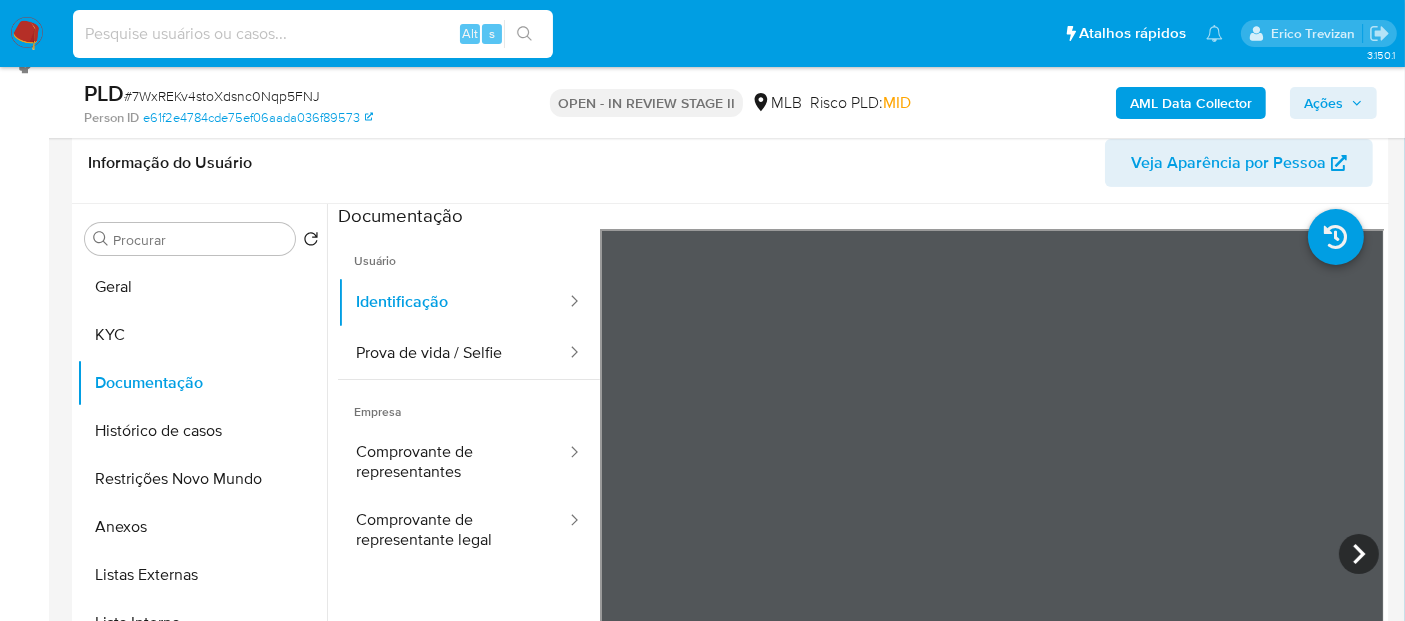 click at bounding box center [313, 34] 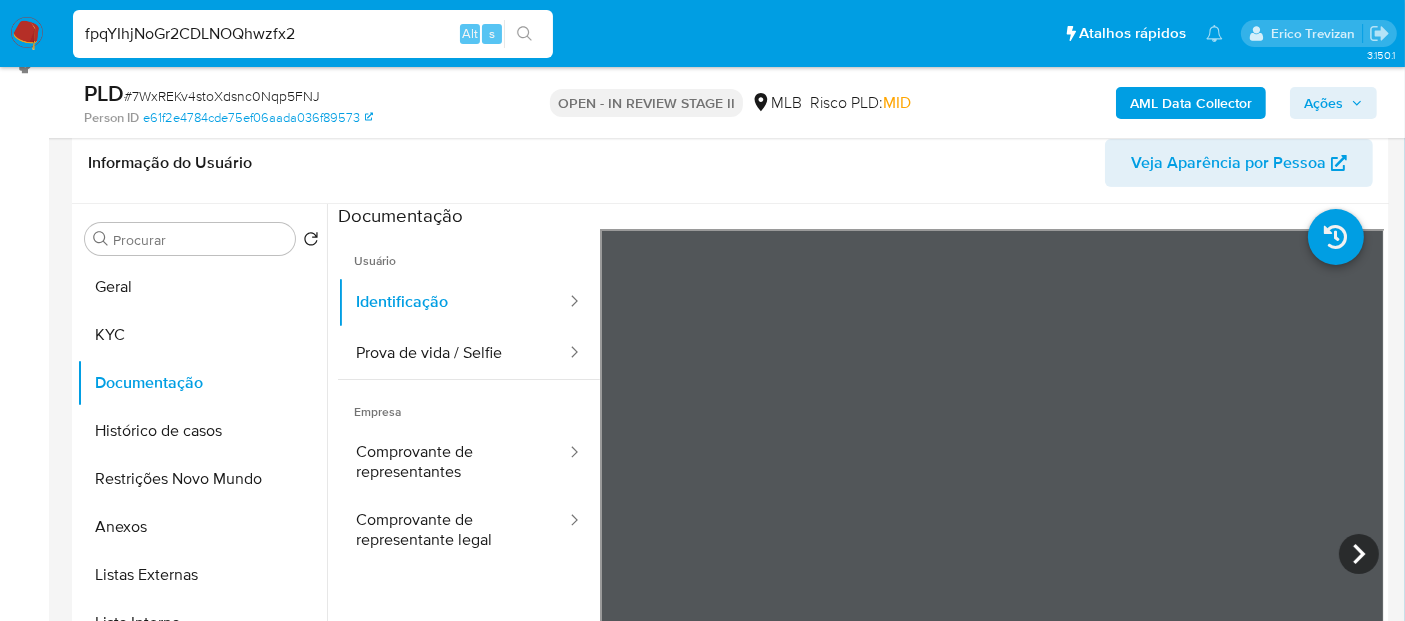 type on "fpqYIhjNoGr2CDLNOQhwzfx2" 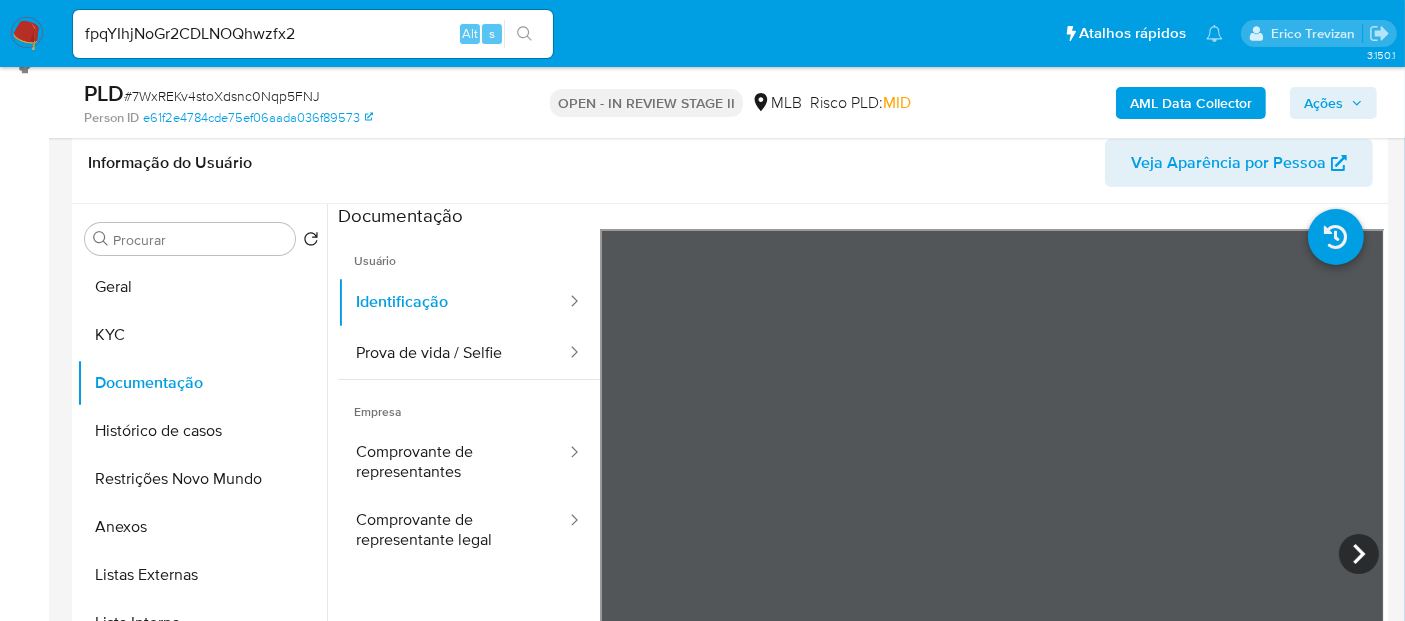 click 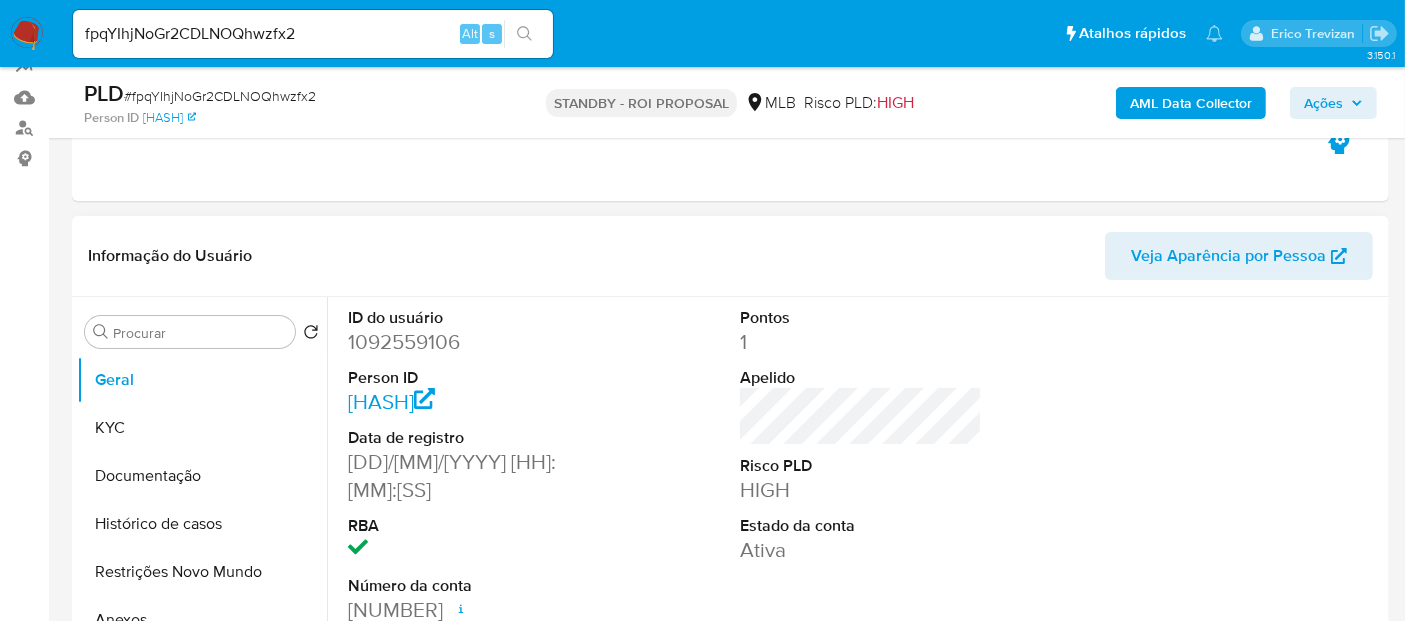 scroll, scrollTop: 333, scrollLeft: 0, axis: vertical 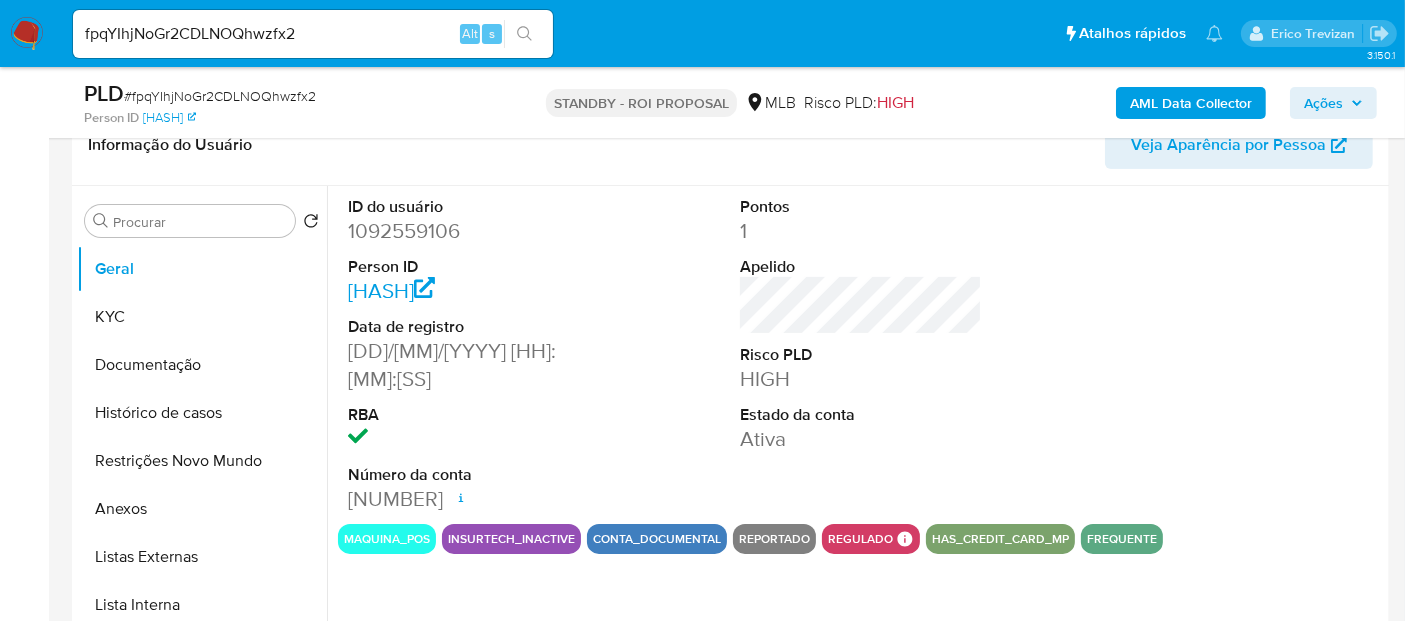 select on "10" 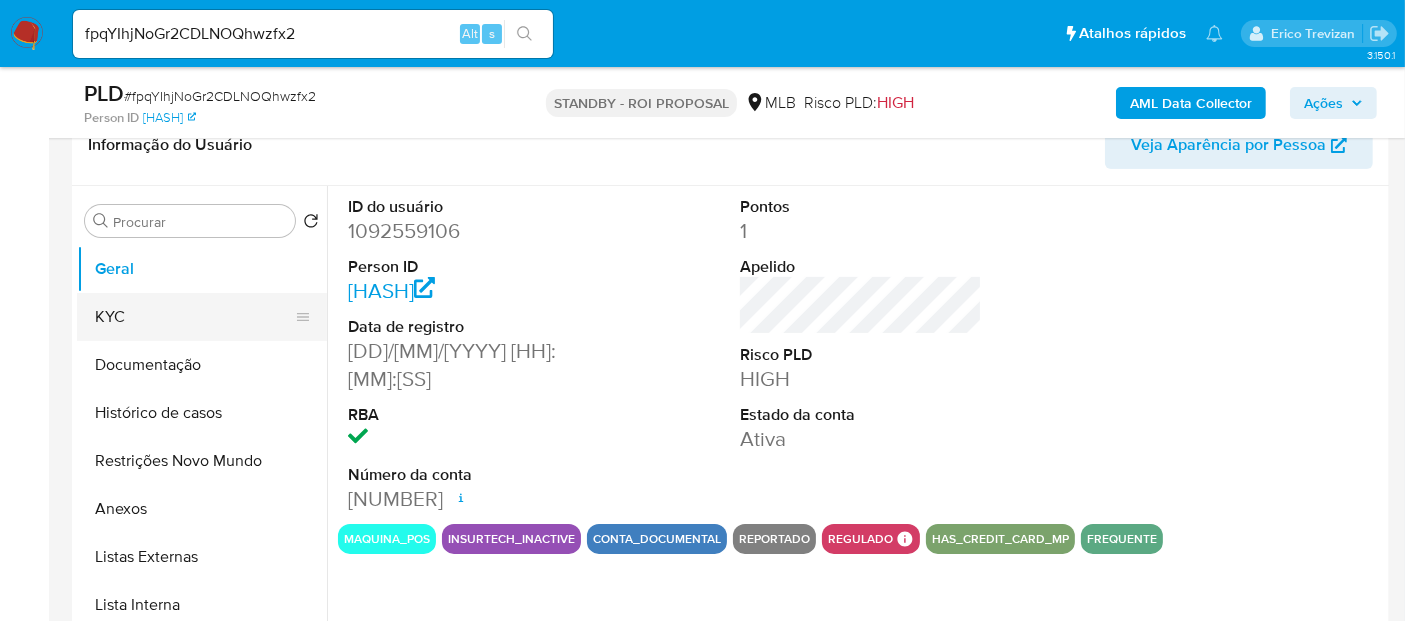 click on "KYC" at bounding box center [194, 317] 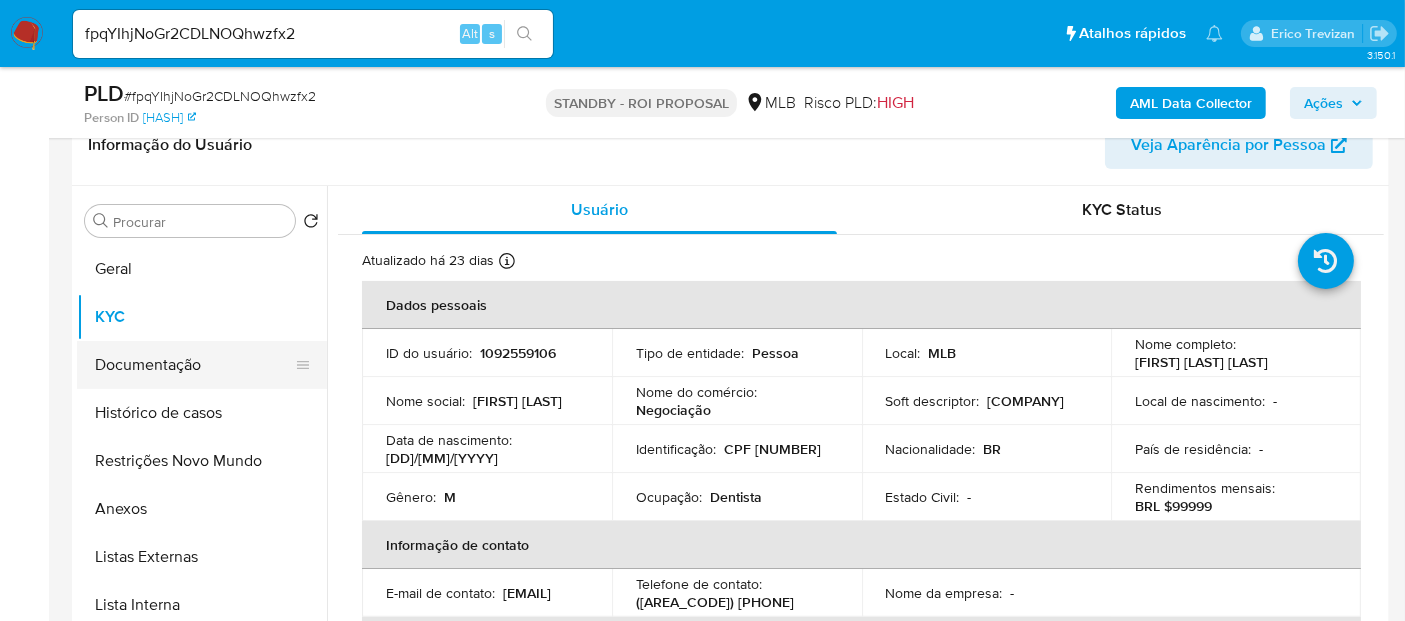 click on "Documentação" at bounding box center [194, 365] 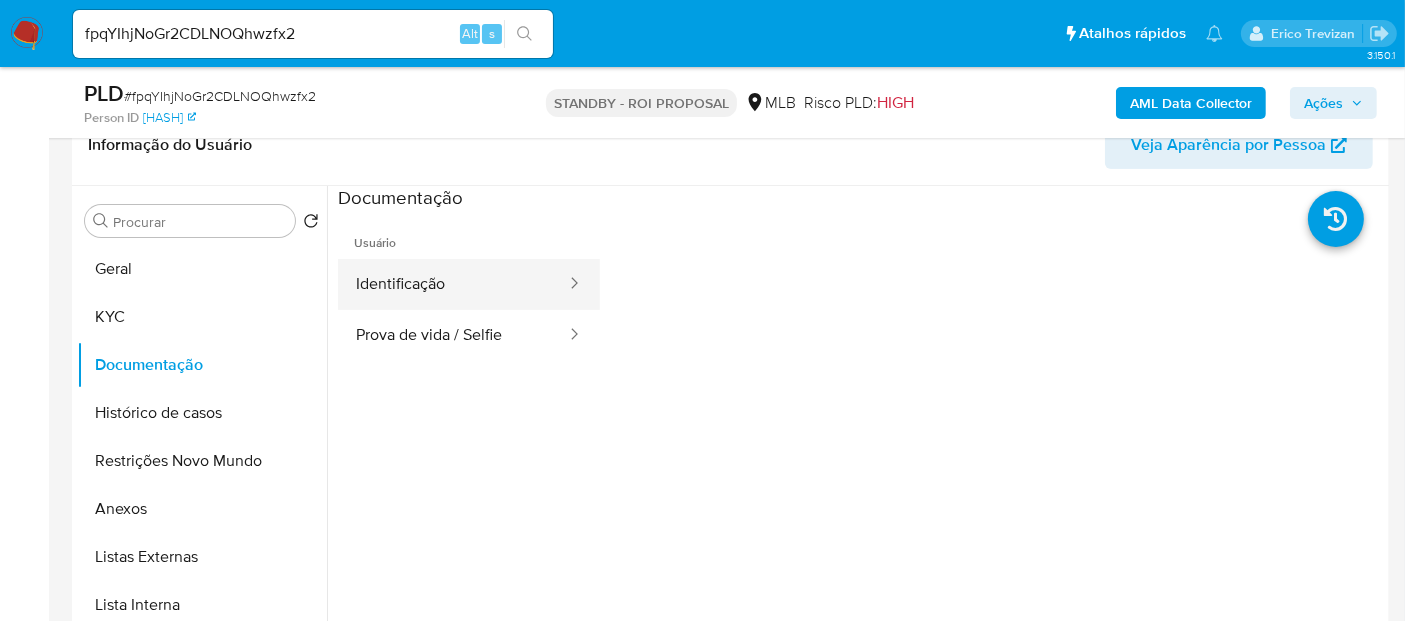 click on "Identificação" at bounding box center [453, 284] 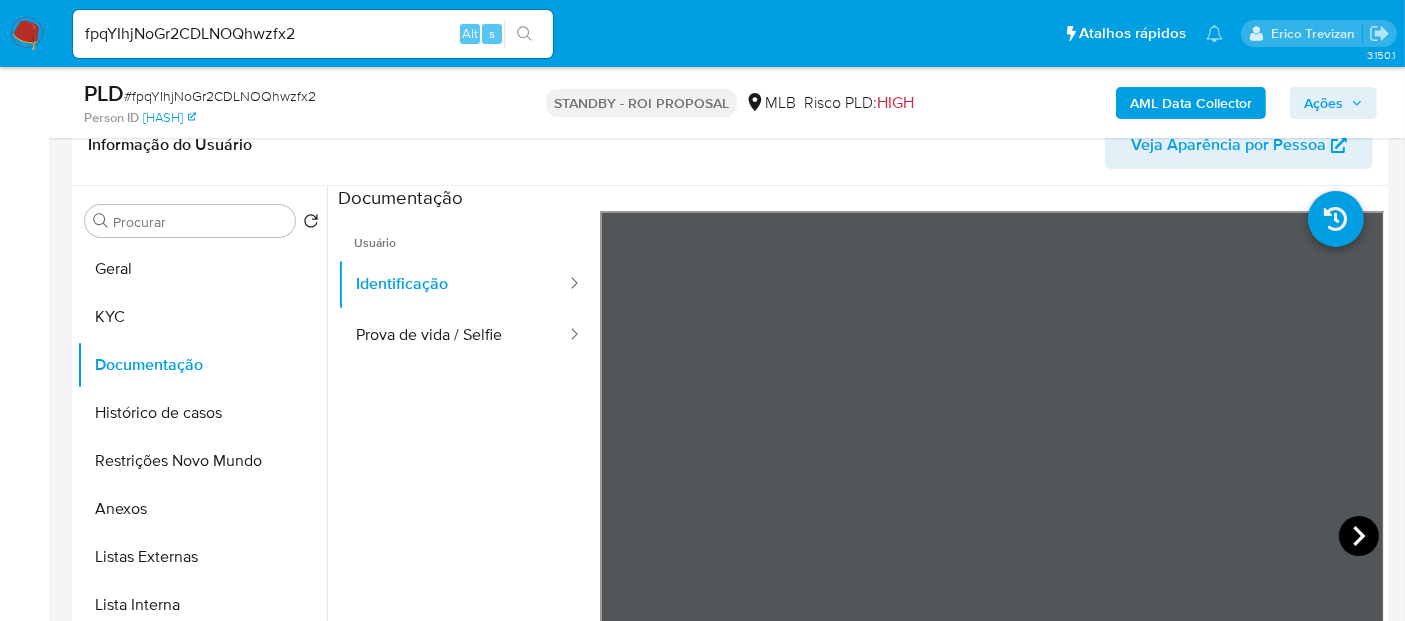 click 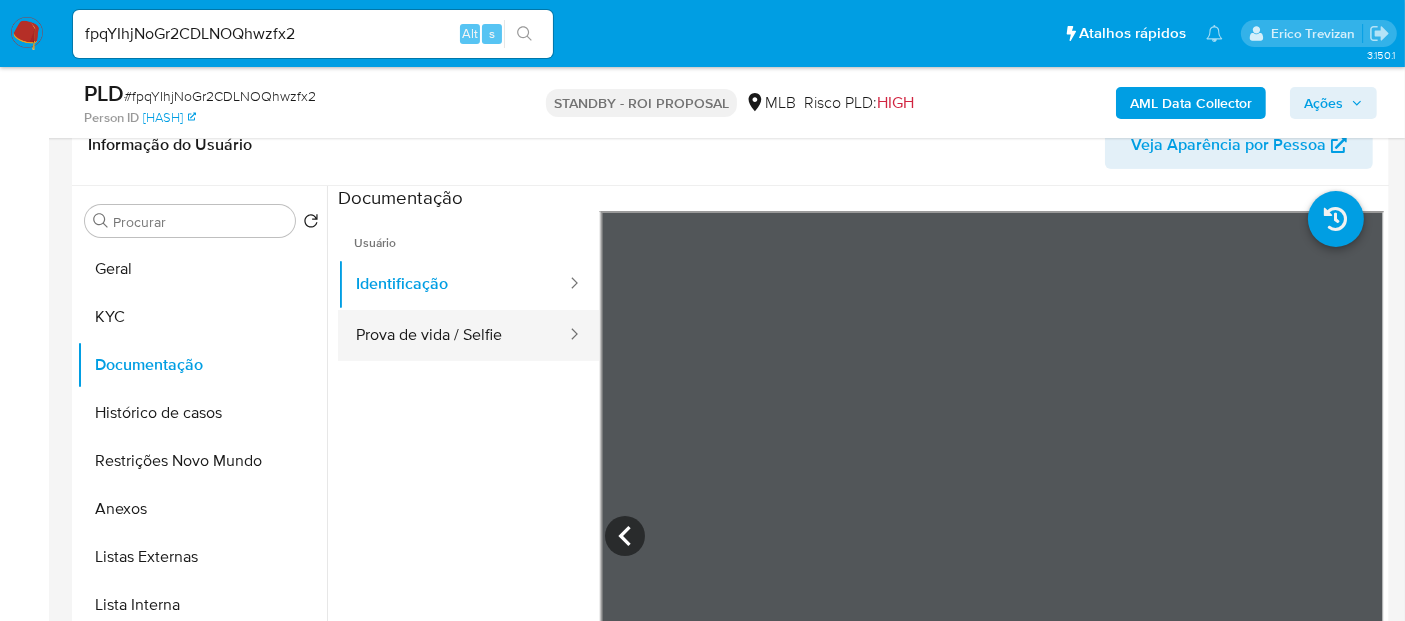 click on "Prova de vida / Selfie" at bounding box center [453, 335] 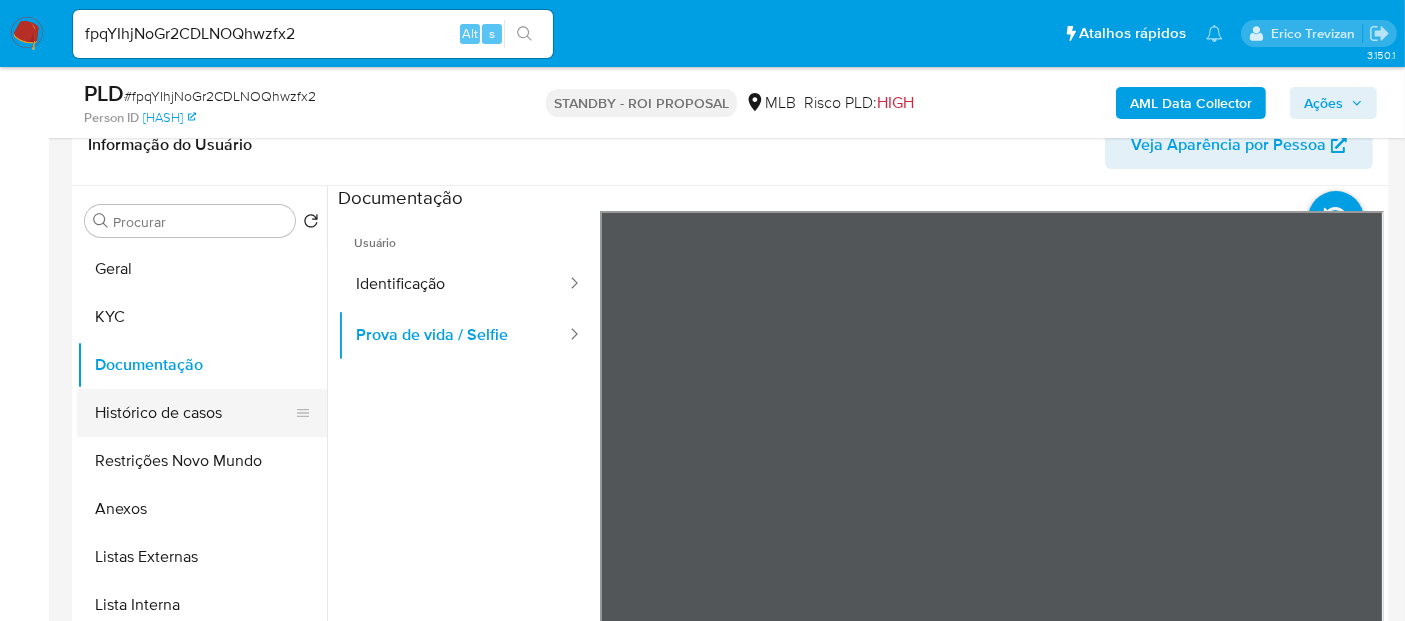 click on "Histórico de casos" at bounding box center [194, 413] 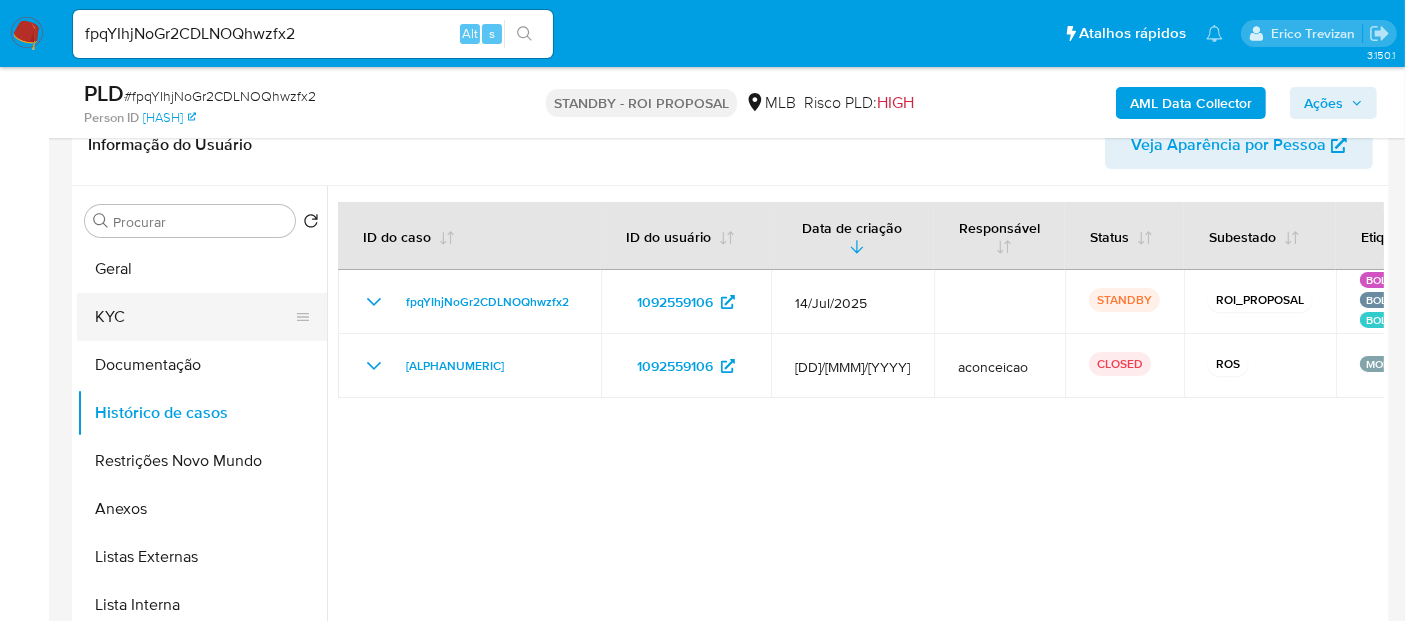 click on "KYC" at bounding box center (194, 317) 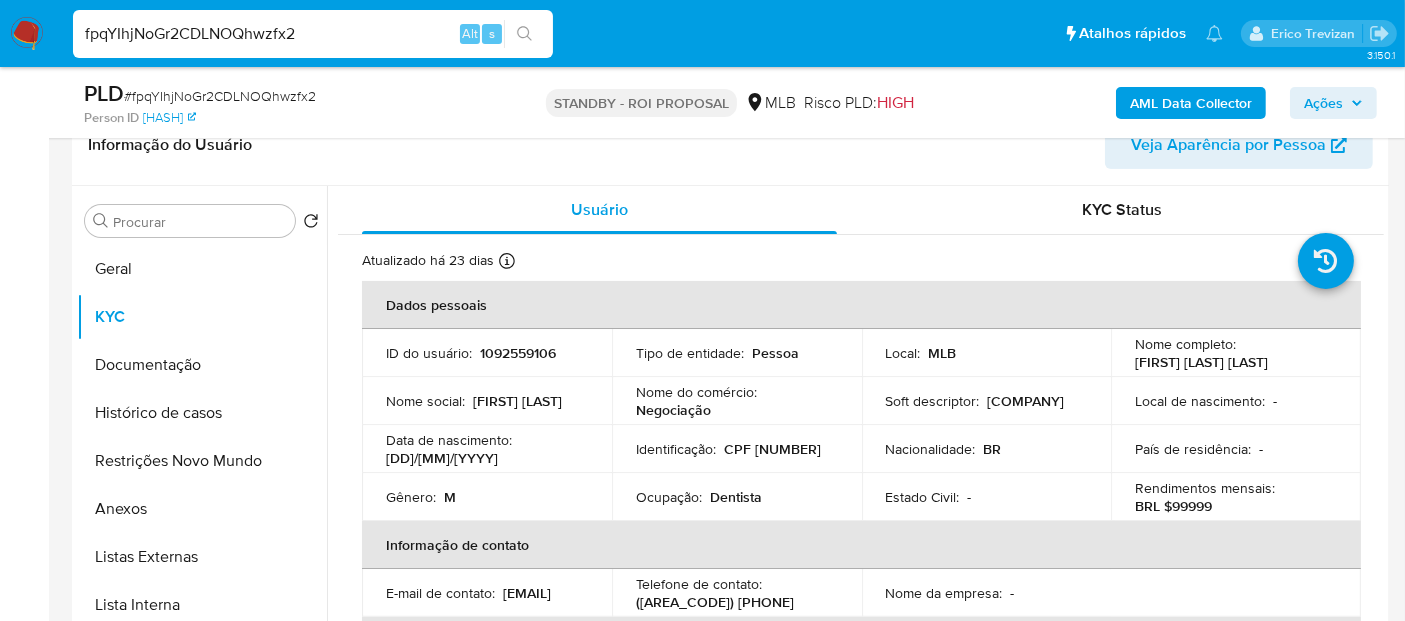 drag, startPoint x: 335, startPoint y: 28, endPoint x: 0, endPoint y: 43, distance: 335.33566 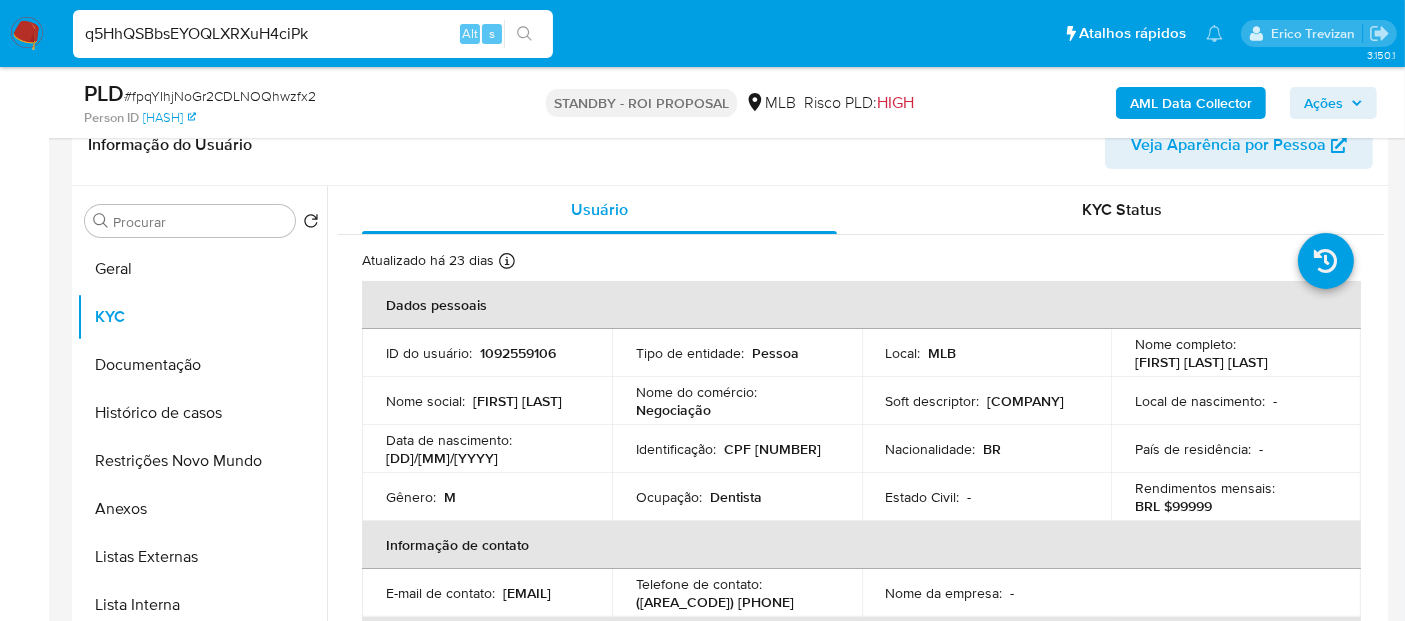 type on "q5HhQSBbsEYOQLXRXuH4ciPk" 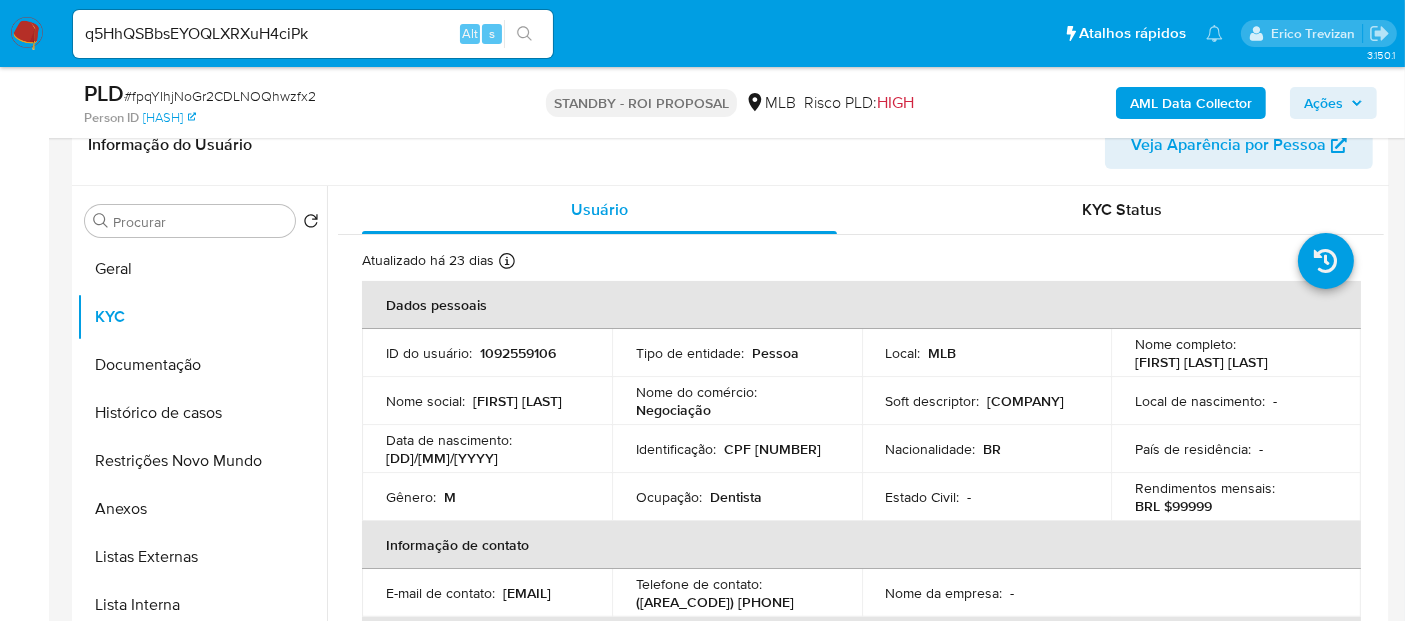 click 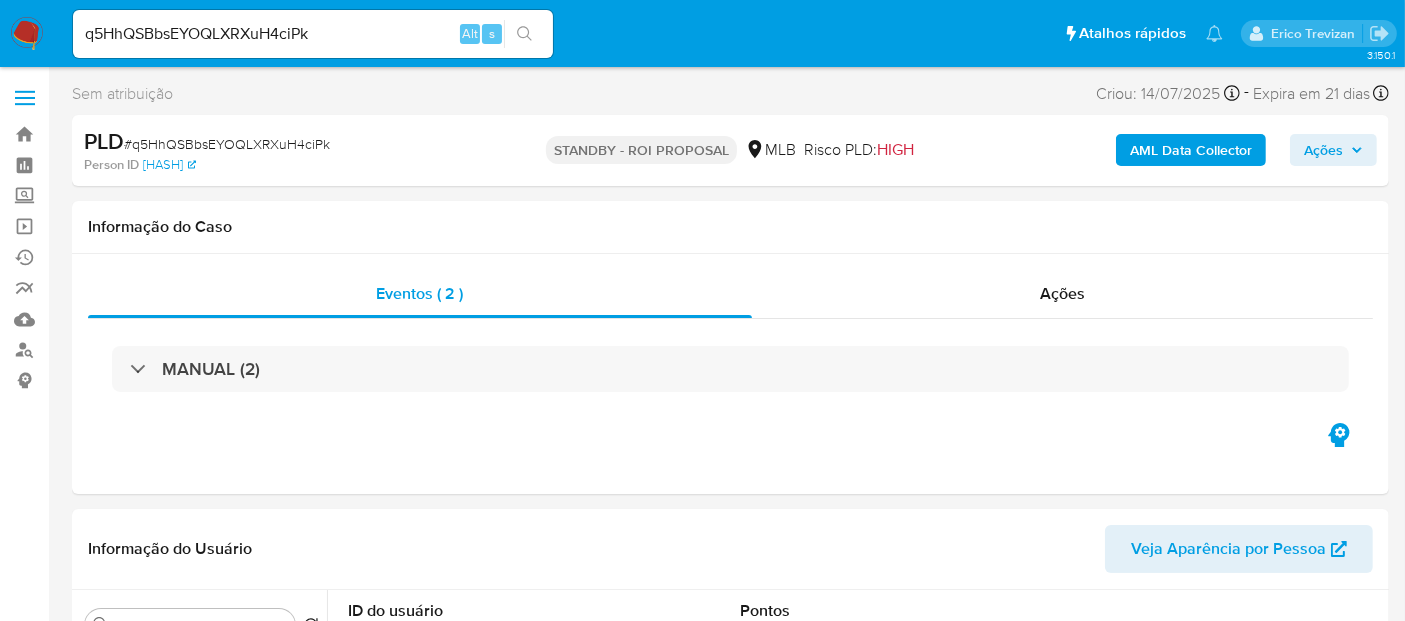 select on "10" 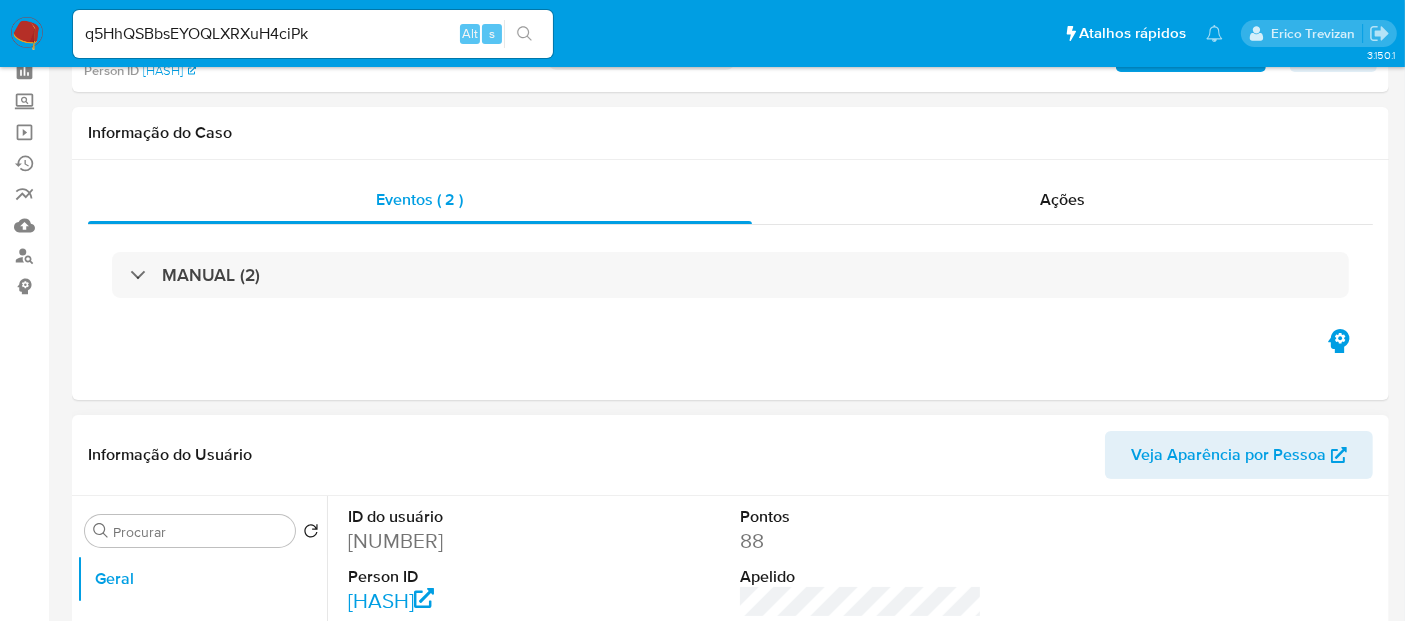 scroll, scrollTop: 222, scrollLeft: 0, axis: vertical 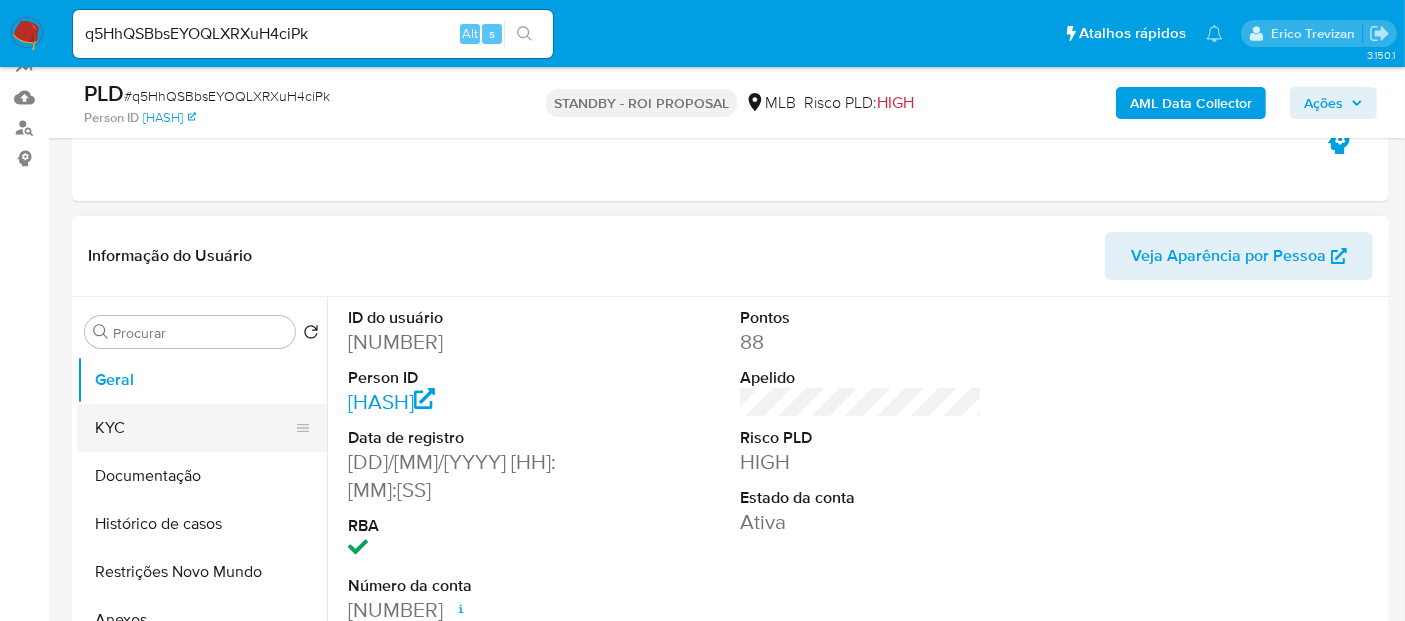 click on "KYC" at bounding box center [194, 428] 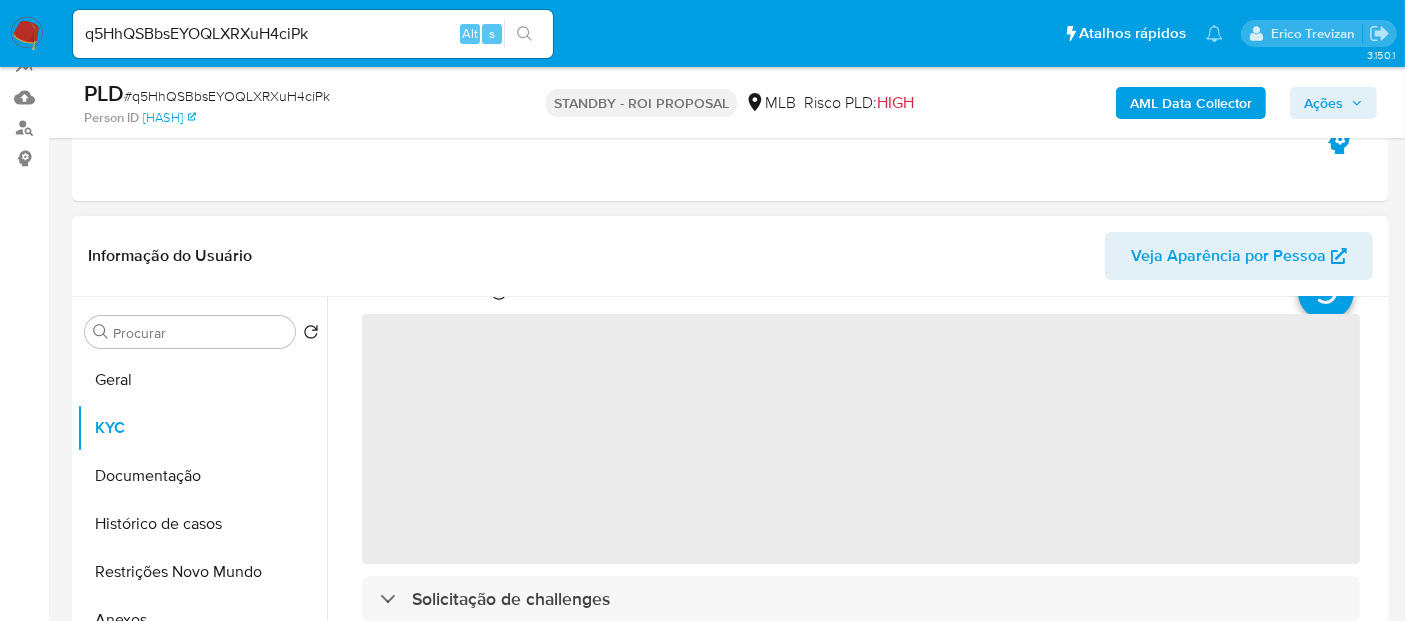 scroll, scrollTop: 222, scrollLeft: 0, axis: vertical 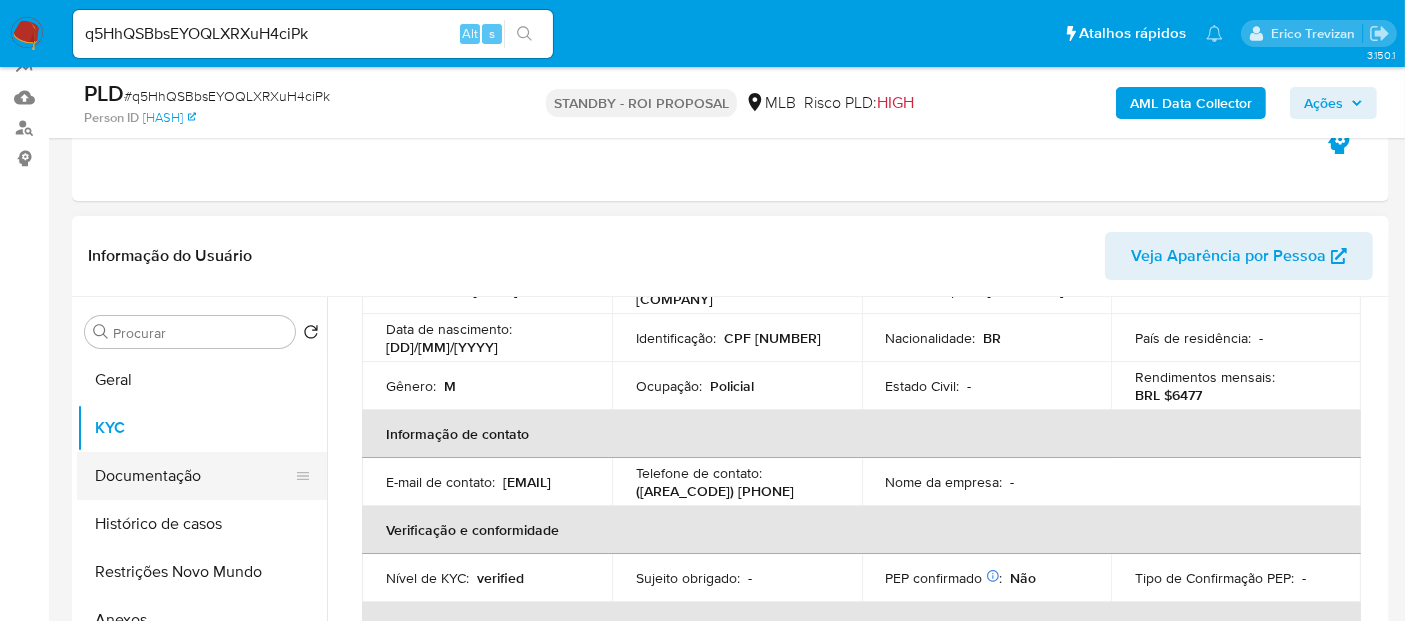 click on "Documentação" at bounding box center [194, 476] 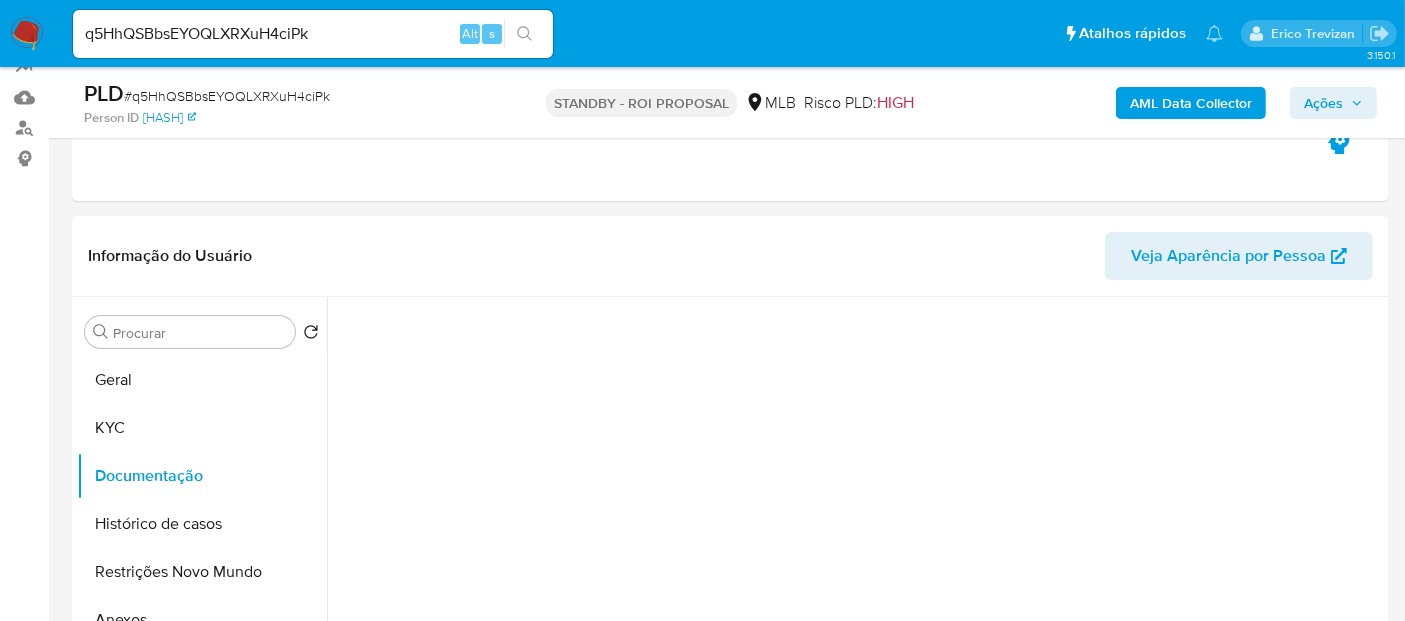 scroll, scrollTop: 0, scrollLeft: 0, axis: both 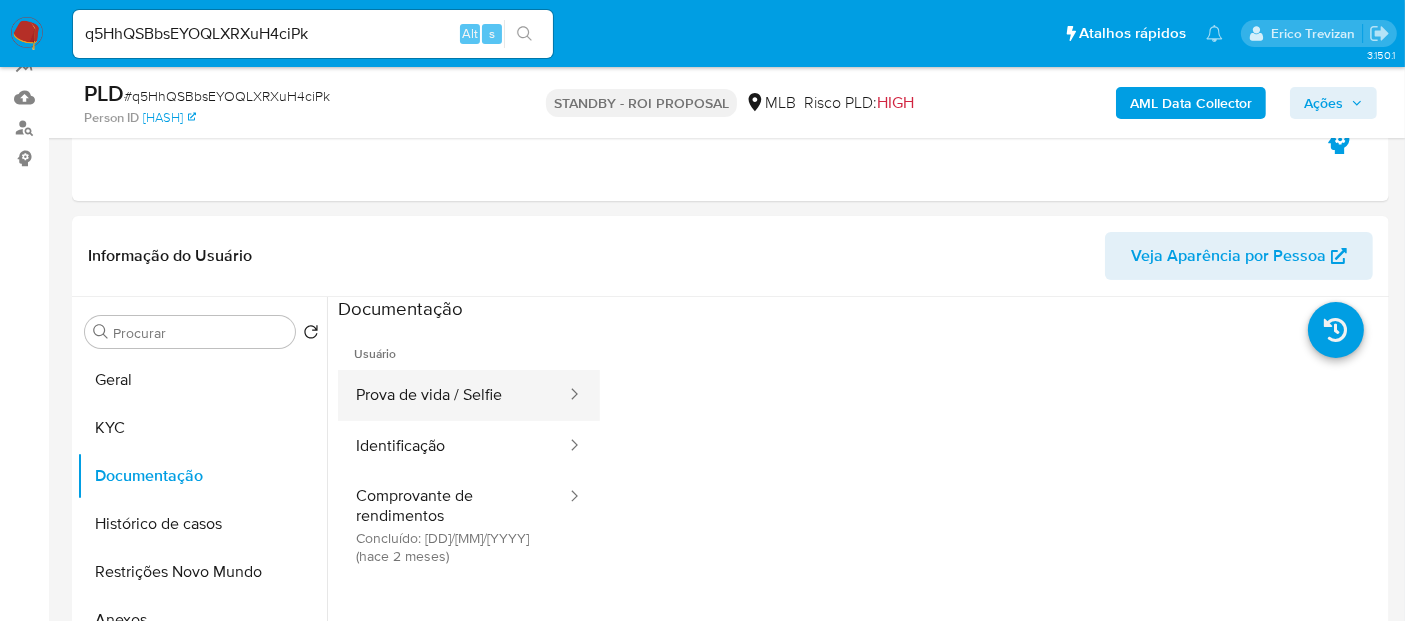 drag, startPoint x: 422, startPoint y: 387, endPoint x: 476, endPoint y: 391, distance: 54.147945 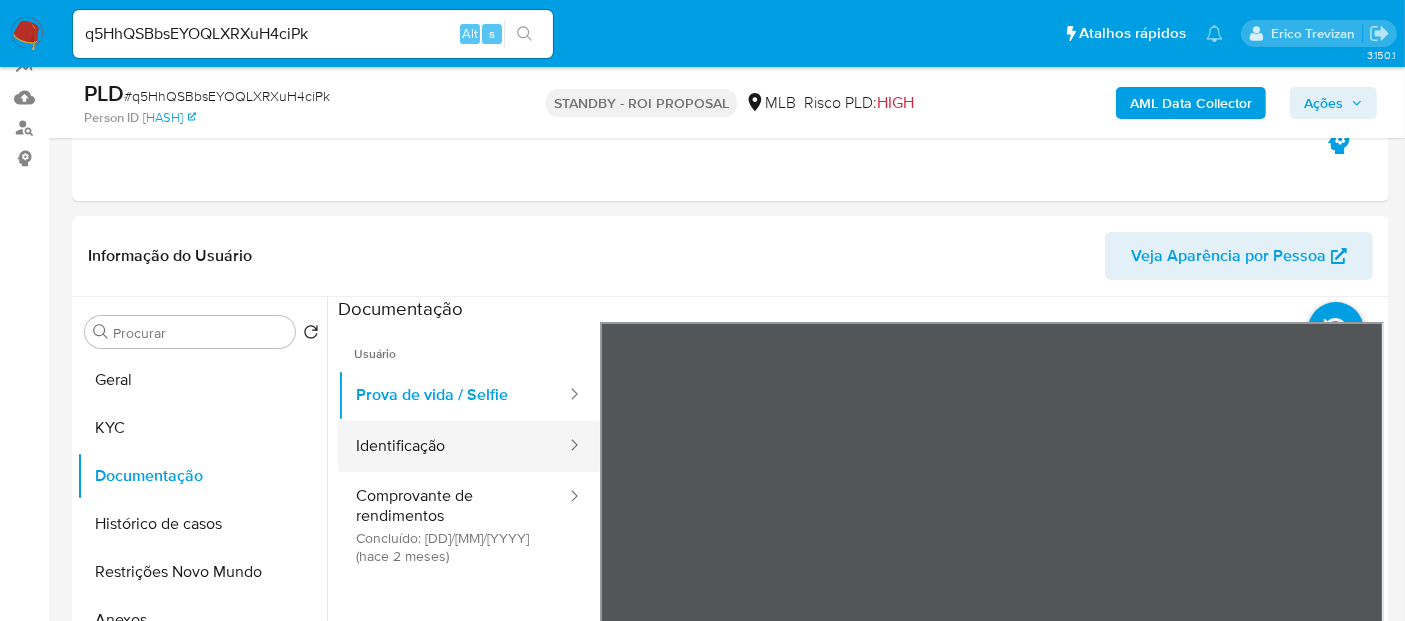 click on "Identificação" at bounding box center (453, 446) 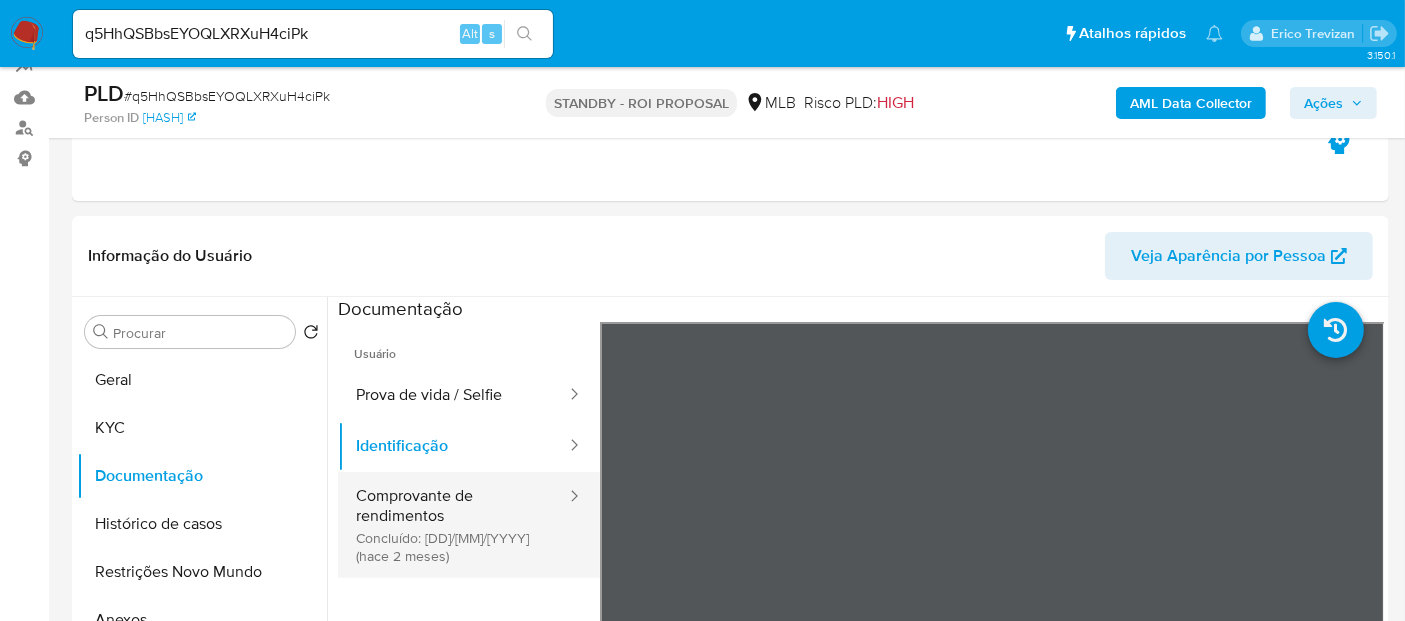 click on "Concluído: [DD]/[MM]/[YYYY] (hace 2 meses)" at bounding box center [453, 525] 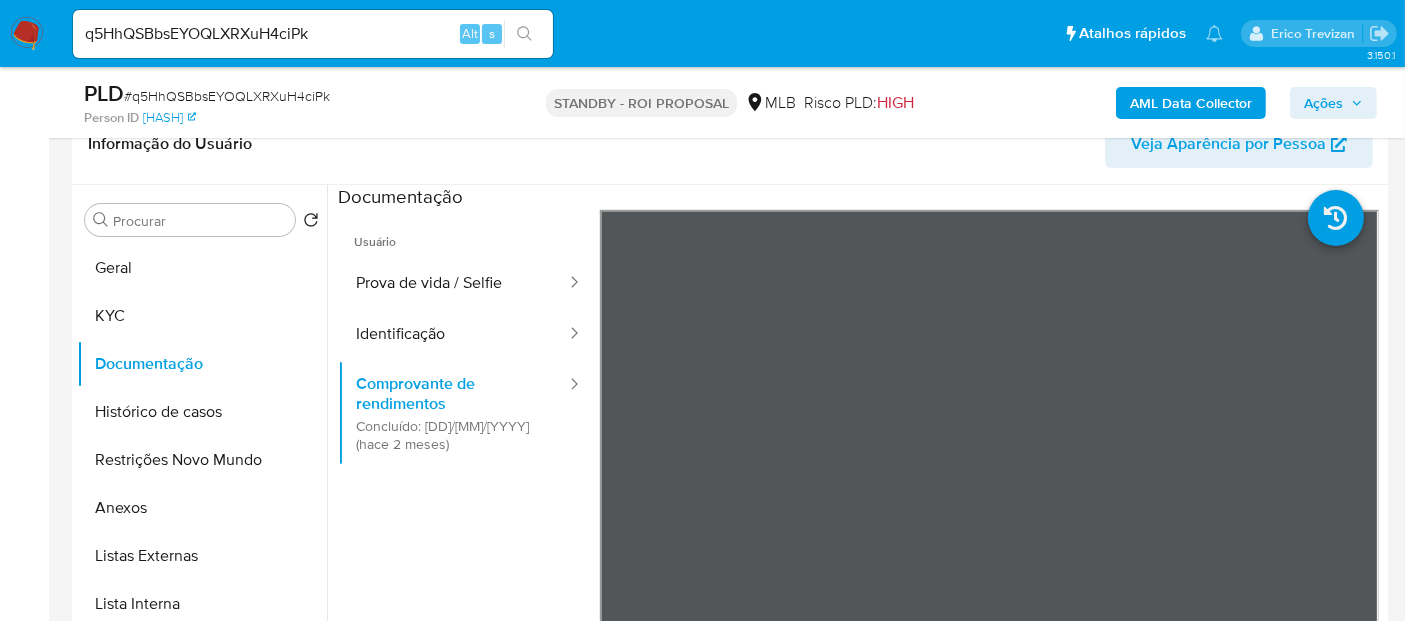 scroll, scrollTop: 412, scrollLeft: 0, axis: vertical 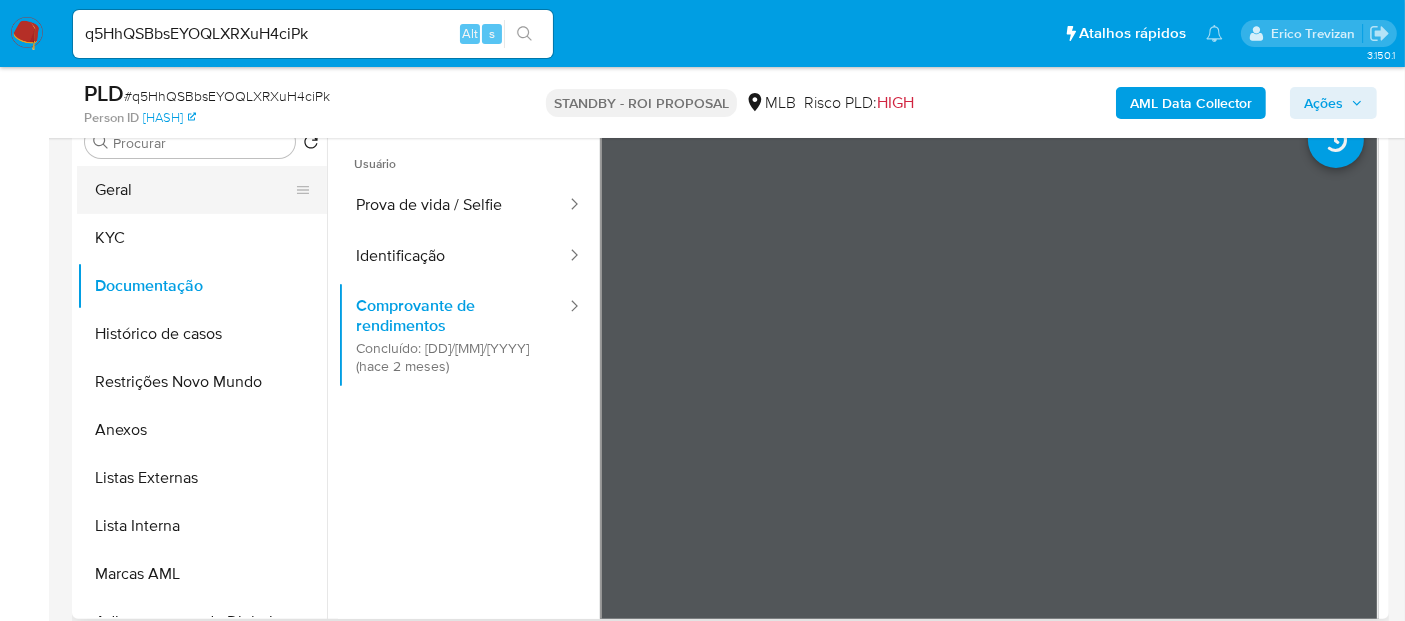 drag, startPoint x: 104, startPoint y: 201, endPoint x: 182, endPoint y: 202, distance: 78.00641 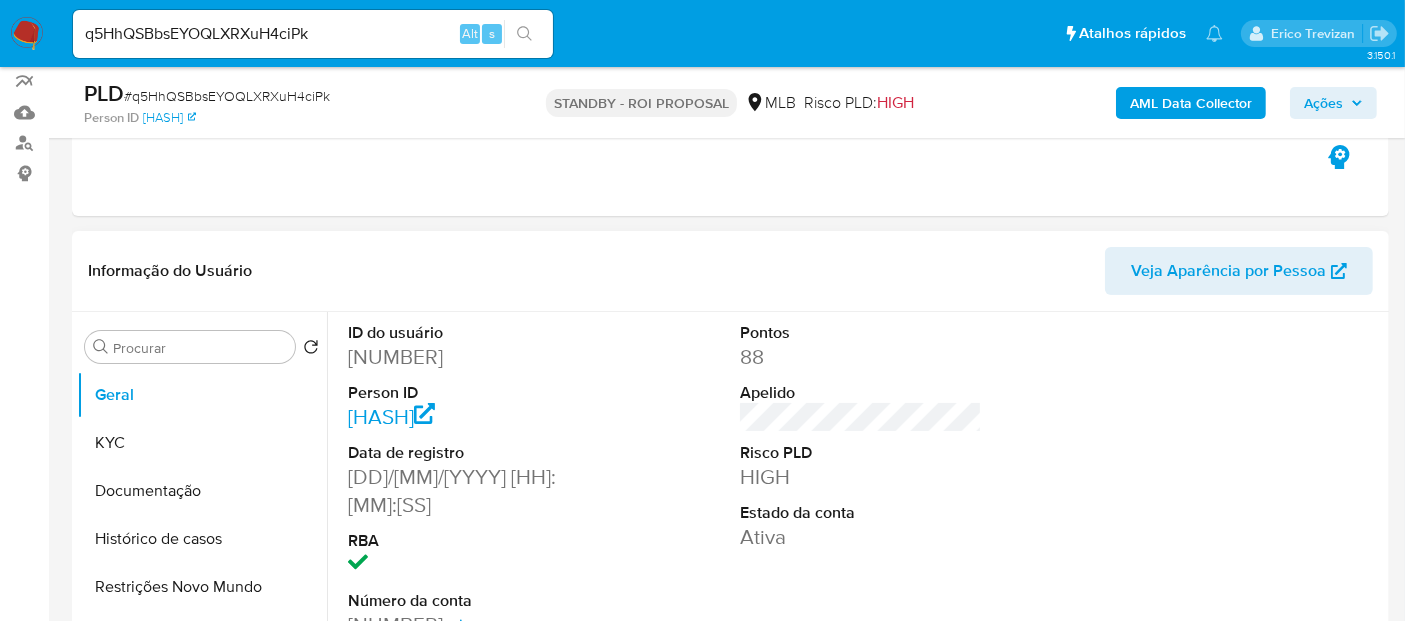 scroll, scrollTop: 301, scrollLeft: 0, axis: vertical 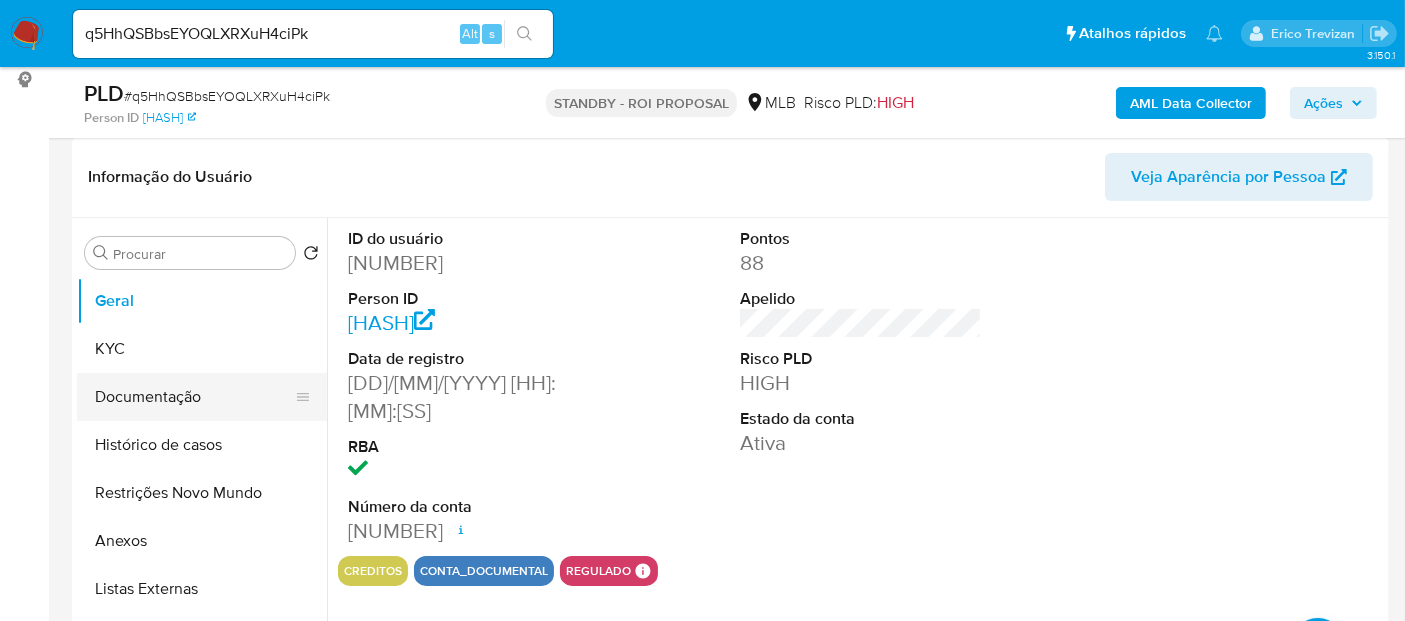 click on "Documentação" at bounding box center (194, 397) 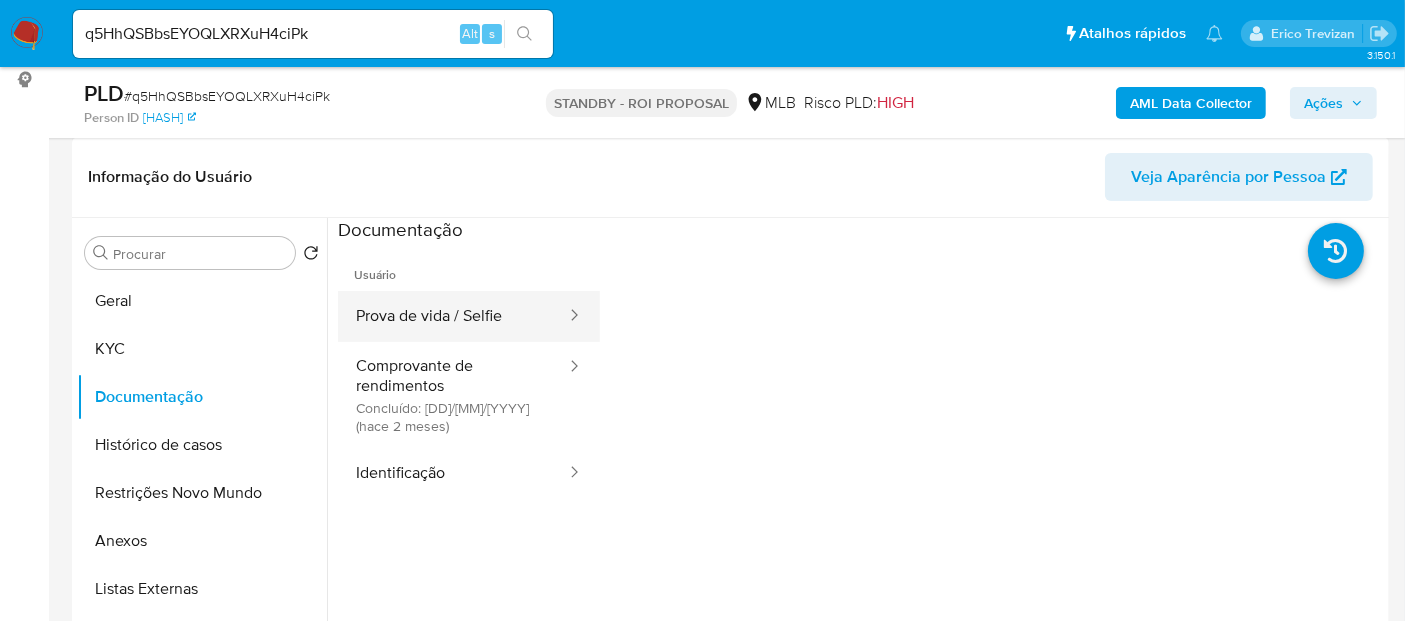 click on "Prova de vida / Selfie" at bounding box center (453, 316) 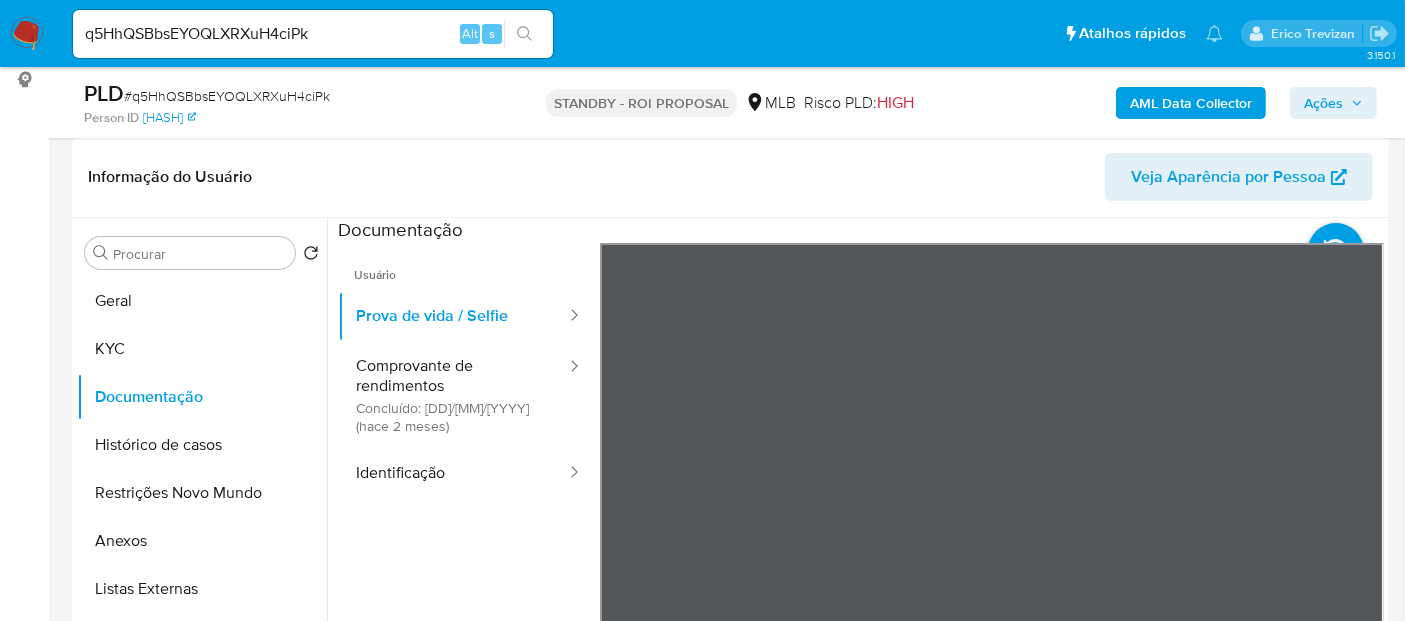 scroll, scrollTop: 111, scrollLeft: 0, axis: vertical 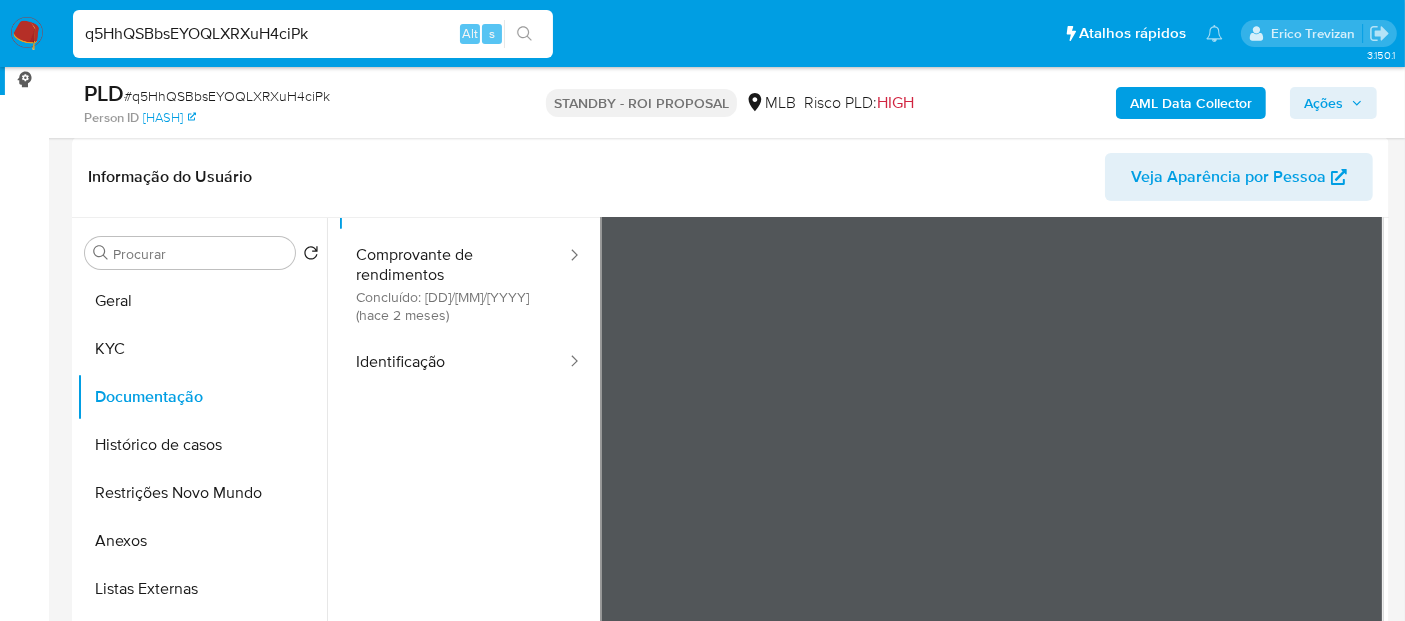 drag, startPoint x: 347, startPoint y: 33, endPoint x: 0, endPoint y: 69, distance: 348.86243 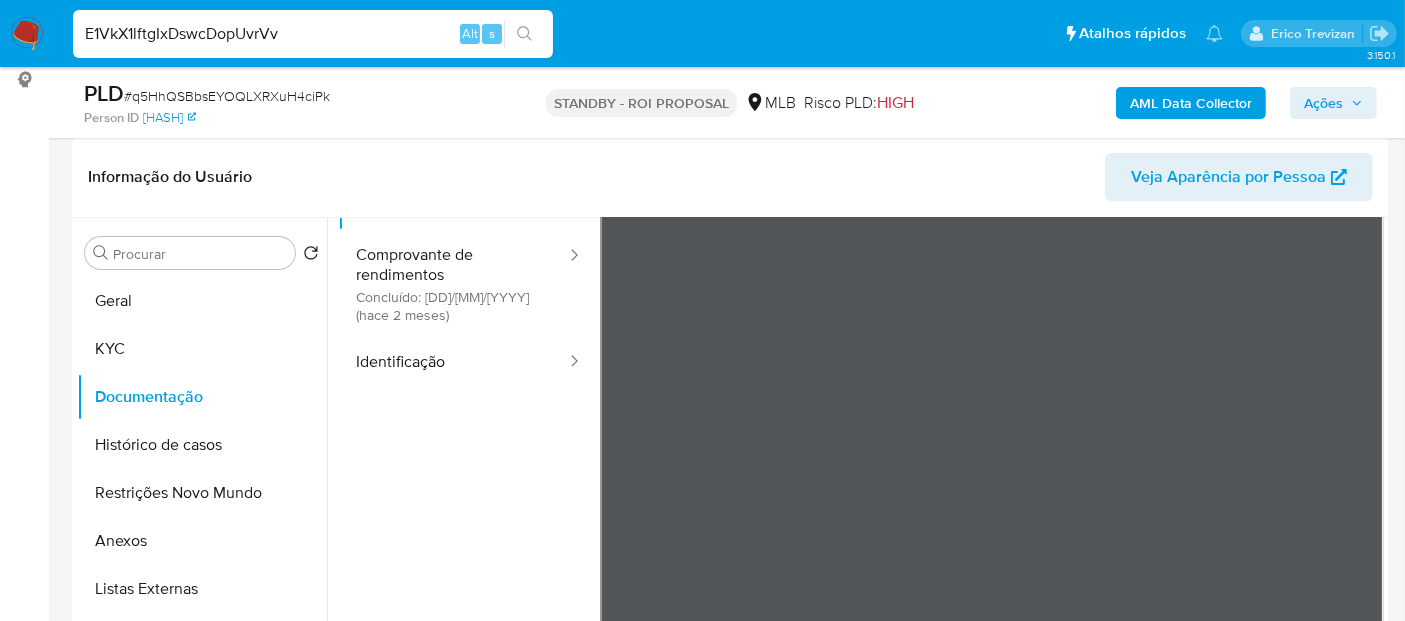 type on "E1VkX1lftgIxDswcDopUvrVv" 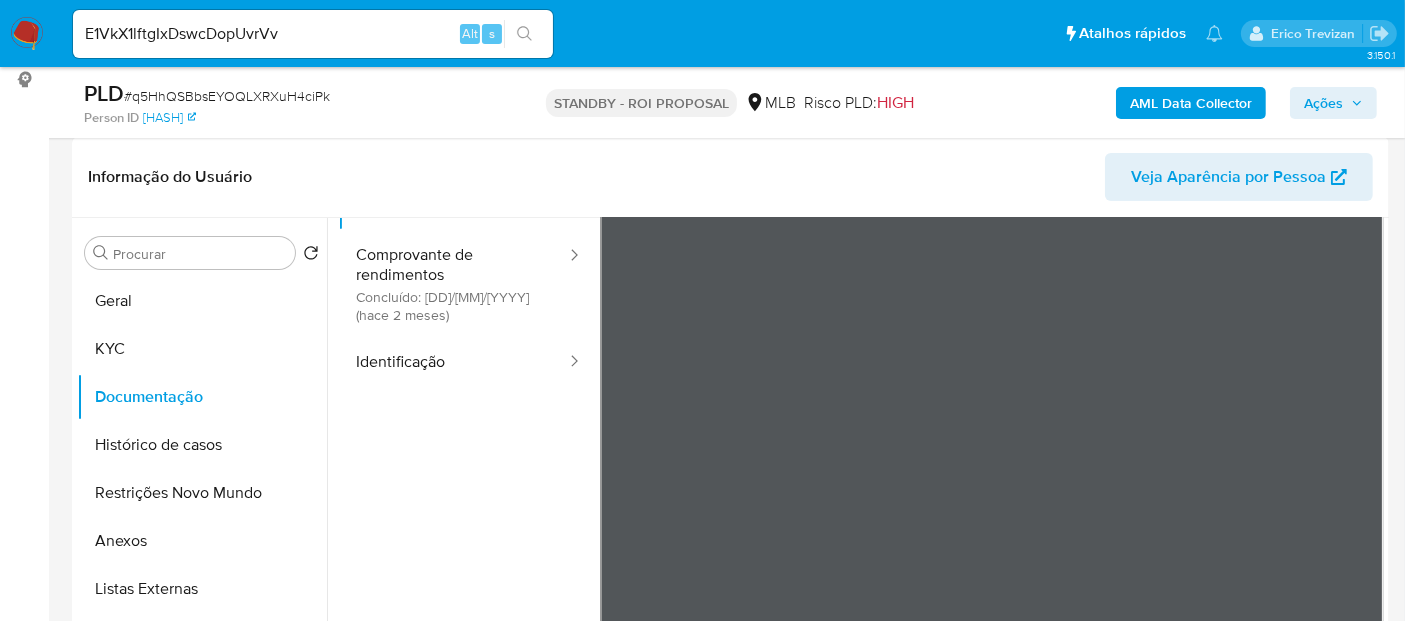 click 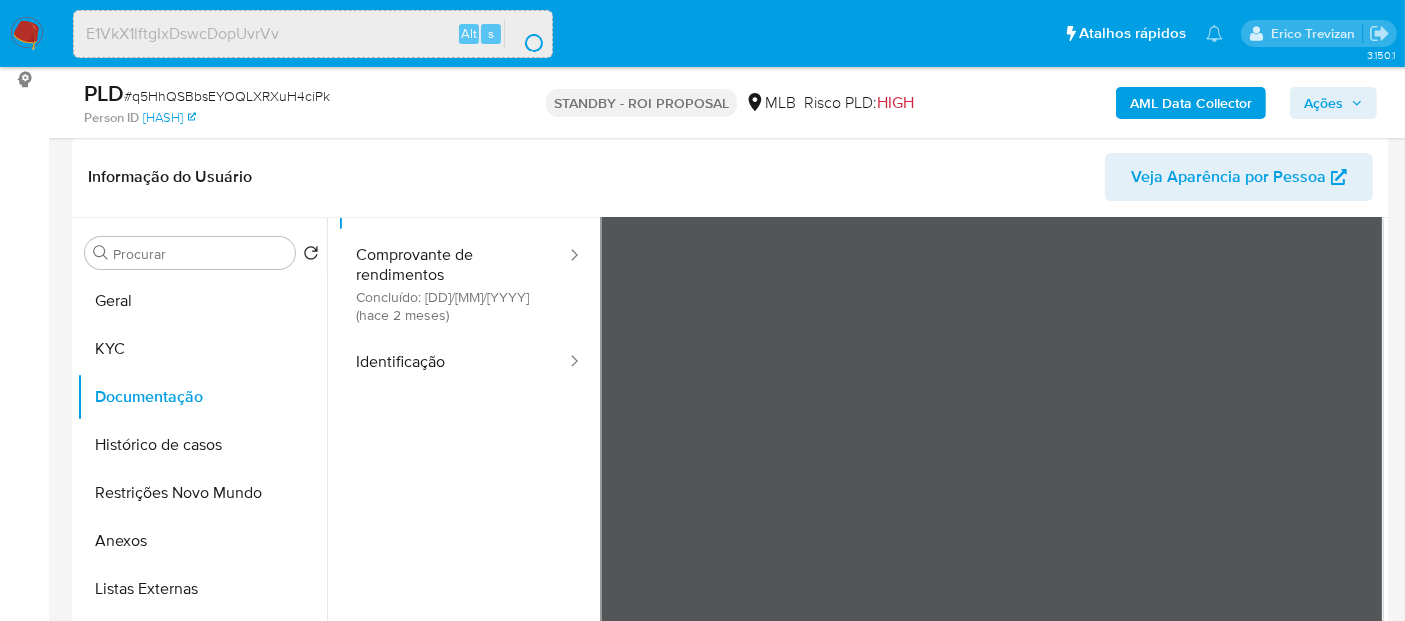 scroll, scrollTop: 0, scrollLeft: 0, axis: both 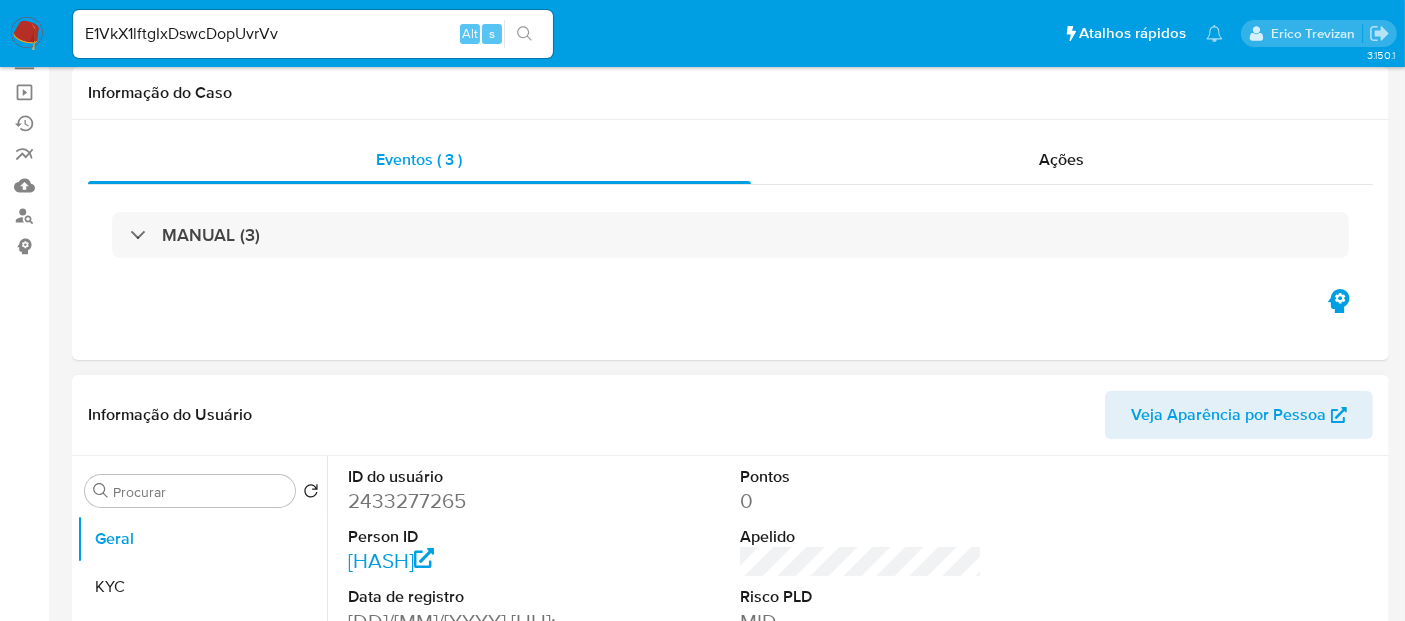 select on "10" 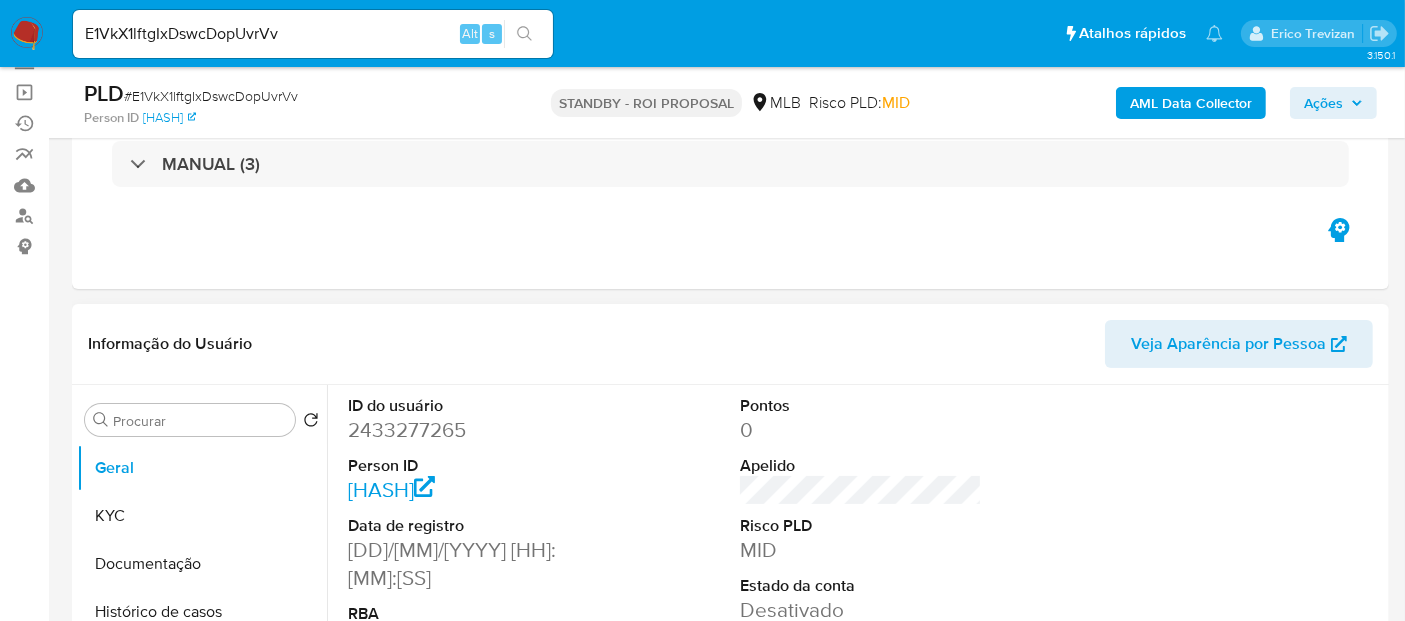 scroll, scrollTop: 222, scrollLeft: 0, axis: vertical 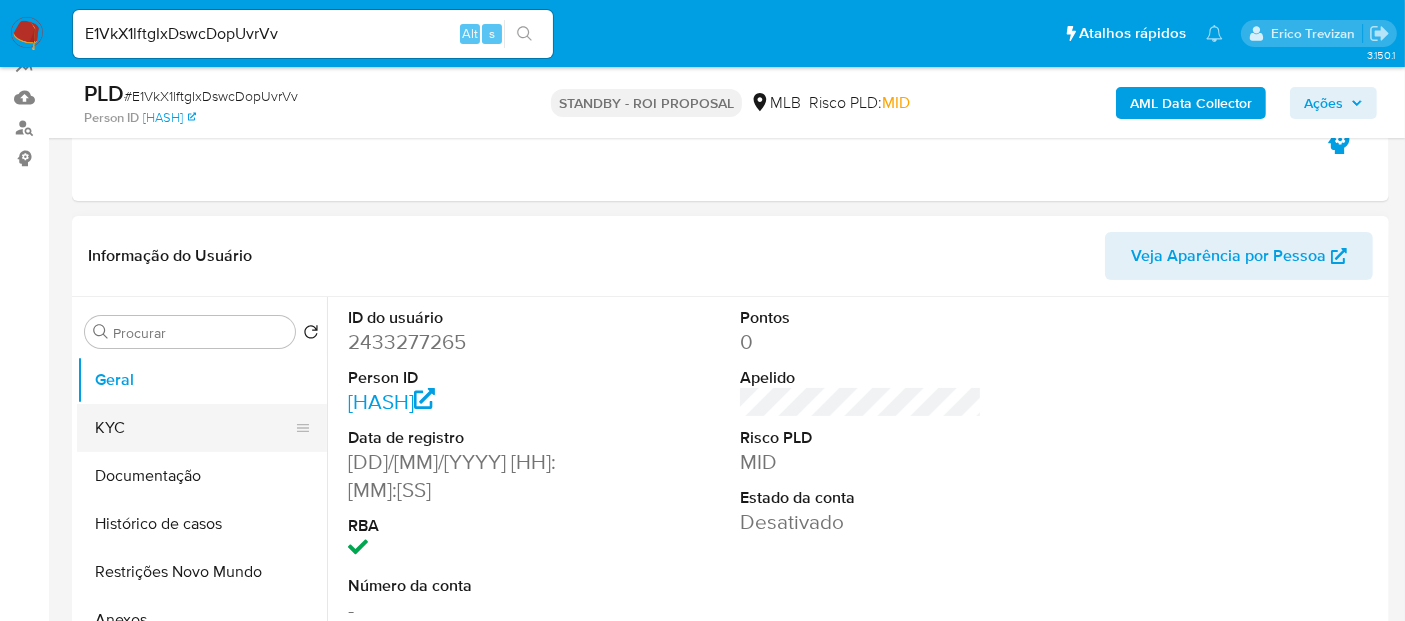 click on "KYC" at bounding box center [194, 428] 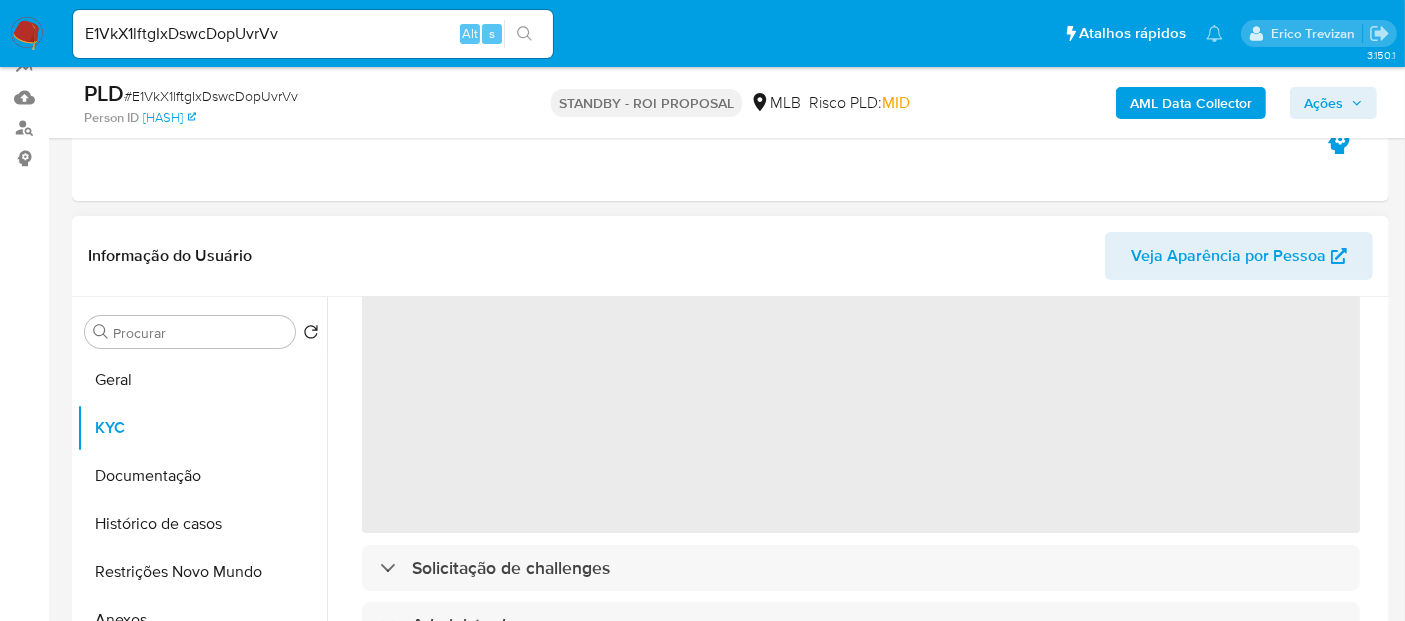 scroll, scrollTop: 111, scrollLeft: 0, axis: vertical 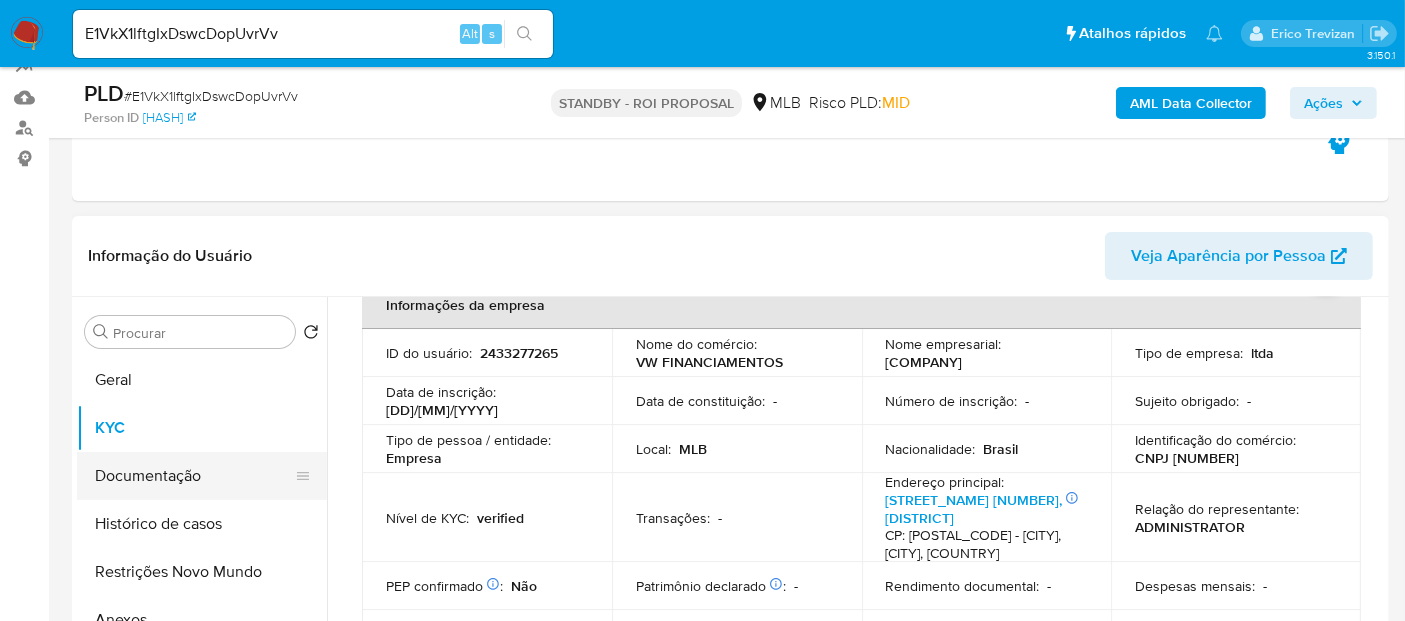 click on "Documentação" at bounding box center (194, 476) 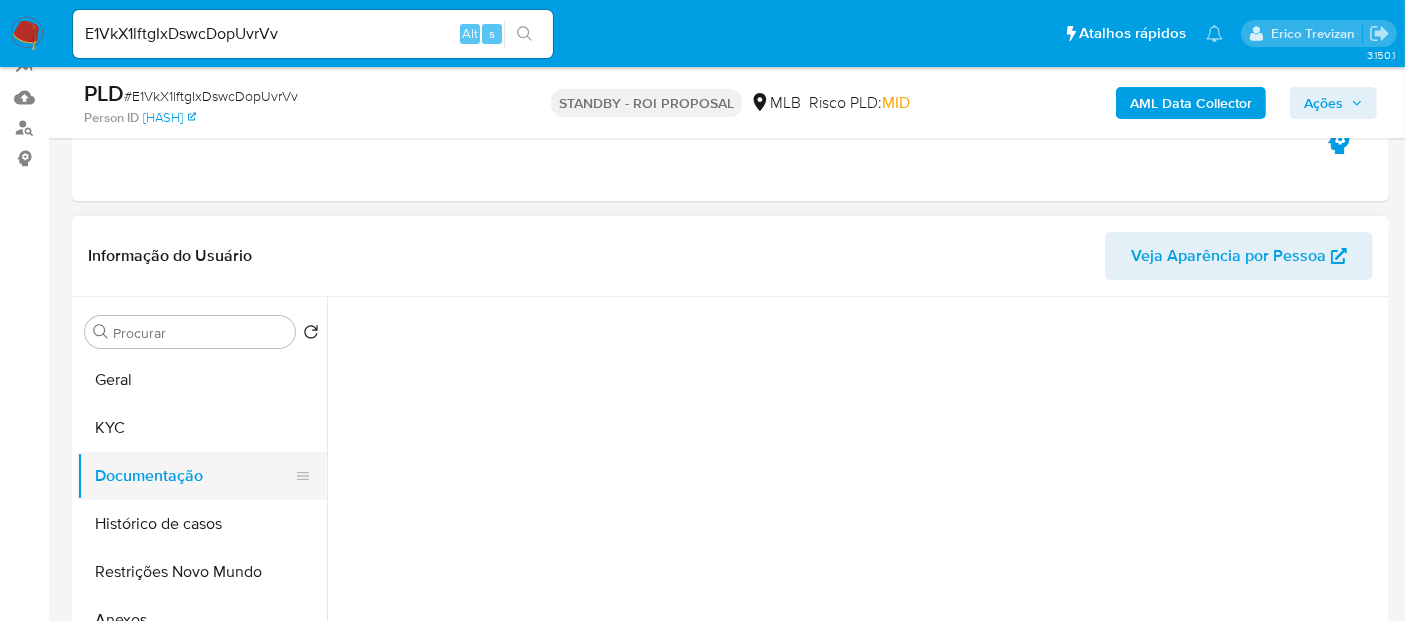 scroll, scrollTop: 0, scrollLeft: 0, axis: both 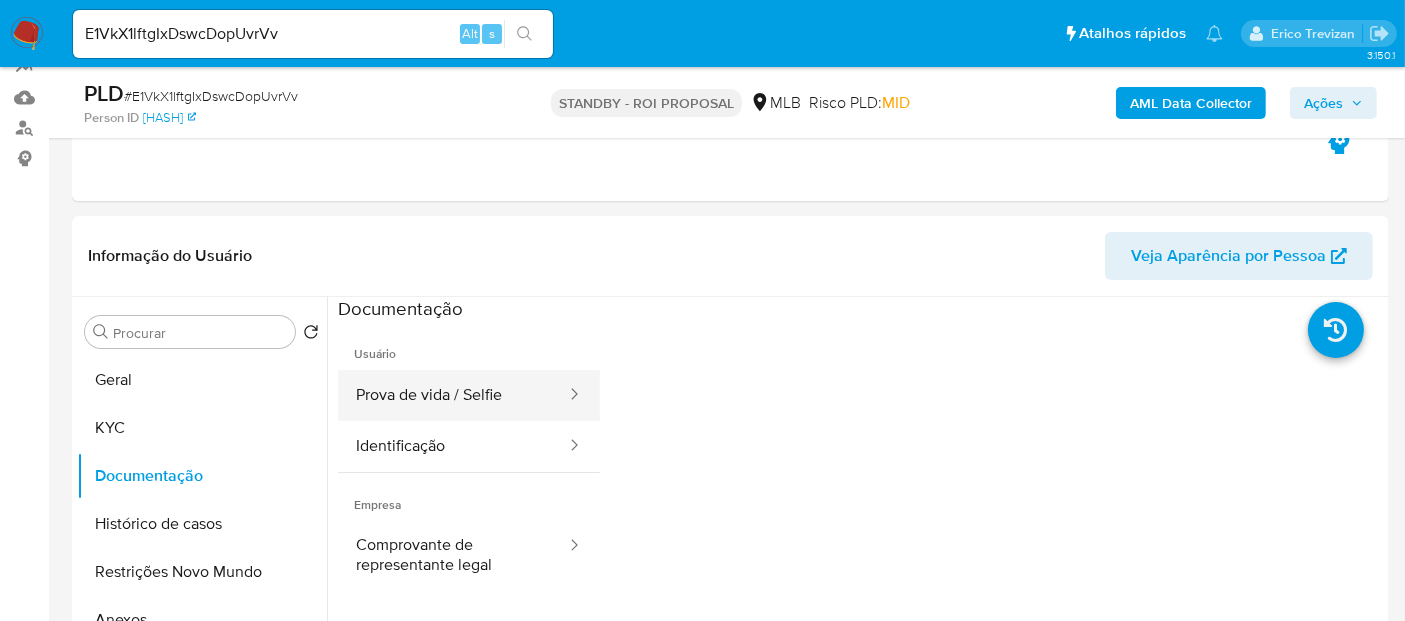 click on "Prova de vida / Selfie" at bounding box center [453, 395] 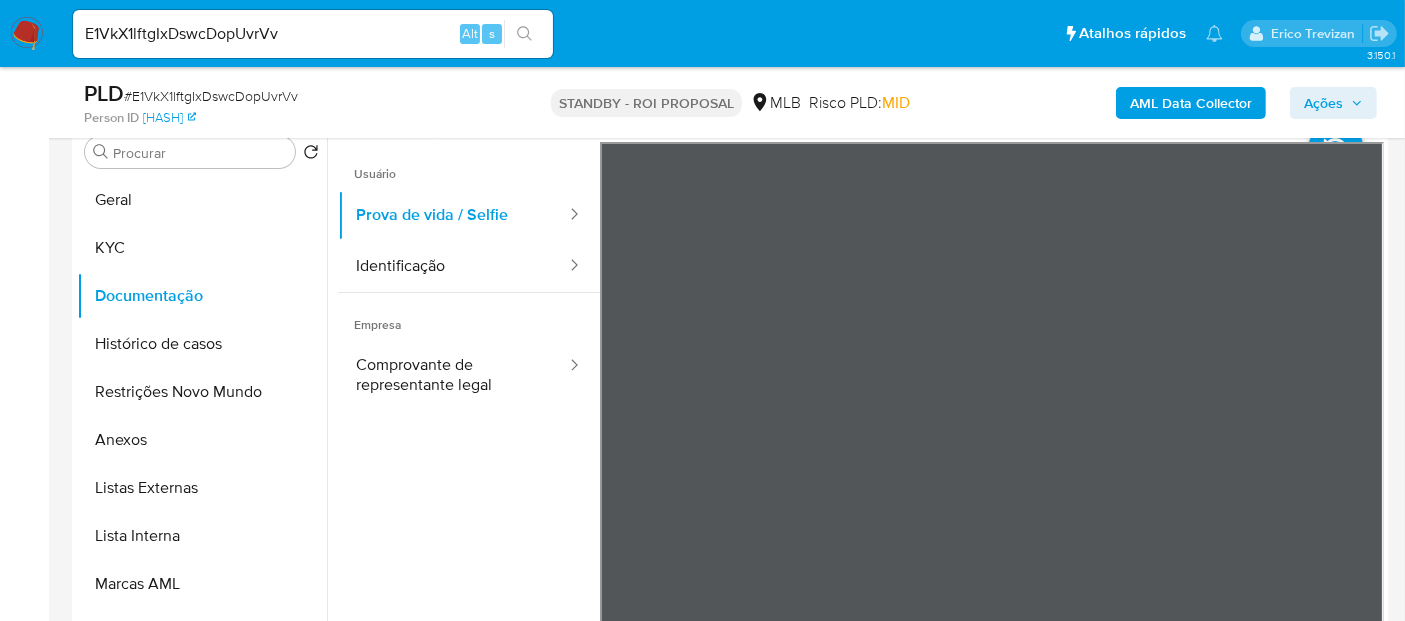 scroll, scrollTop: 428, scrollLeft: 0, axis: vertical 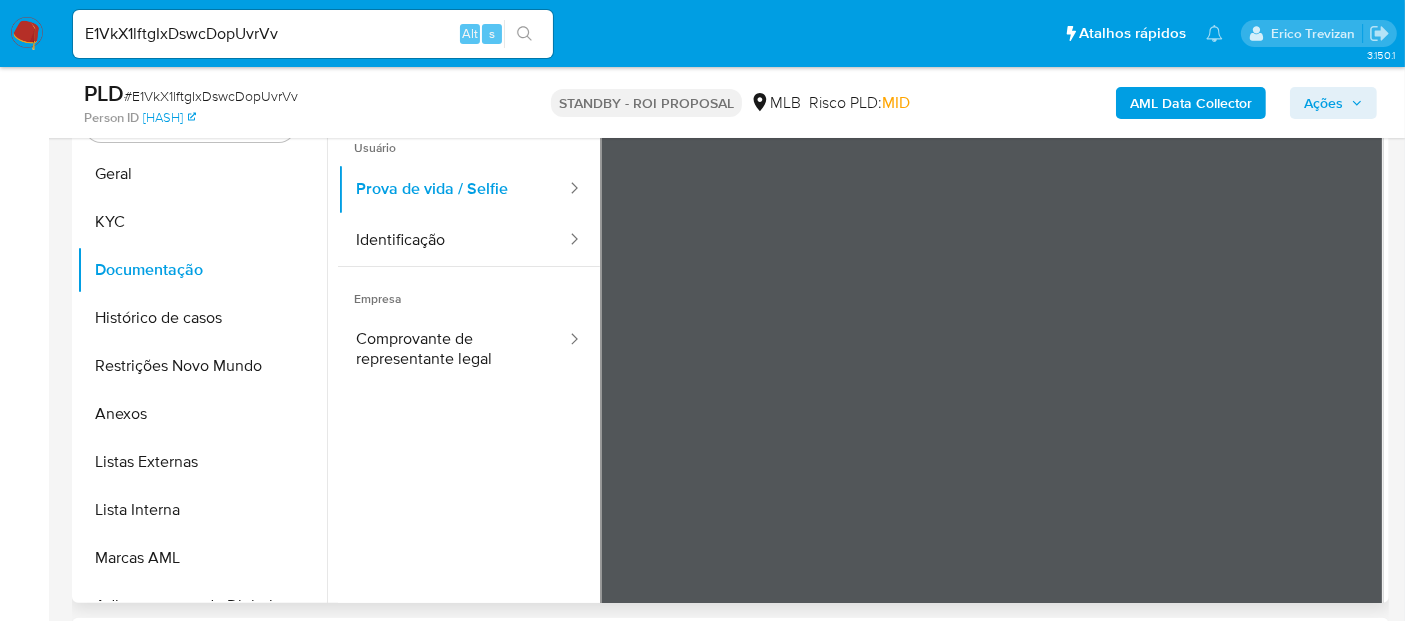drag, startPoint x: 429, startPoint y: 238, endPoint x: 534, endPoint y: 267, distance: 108.93117 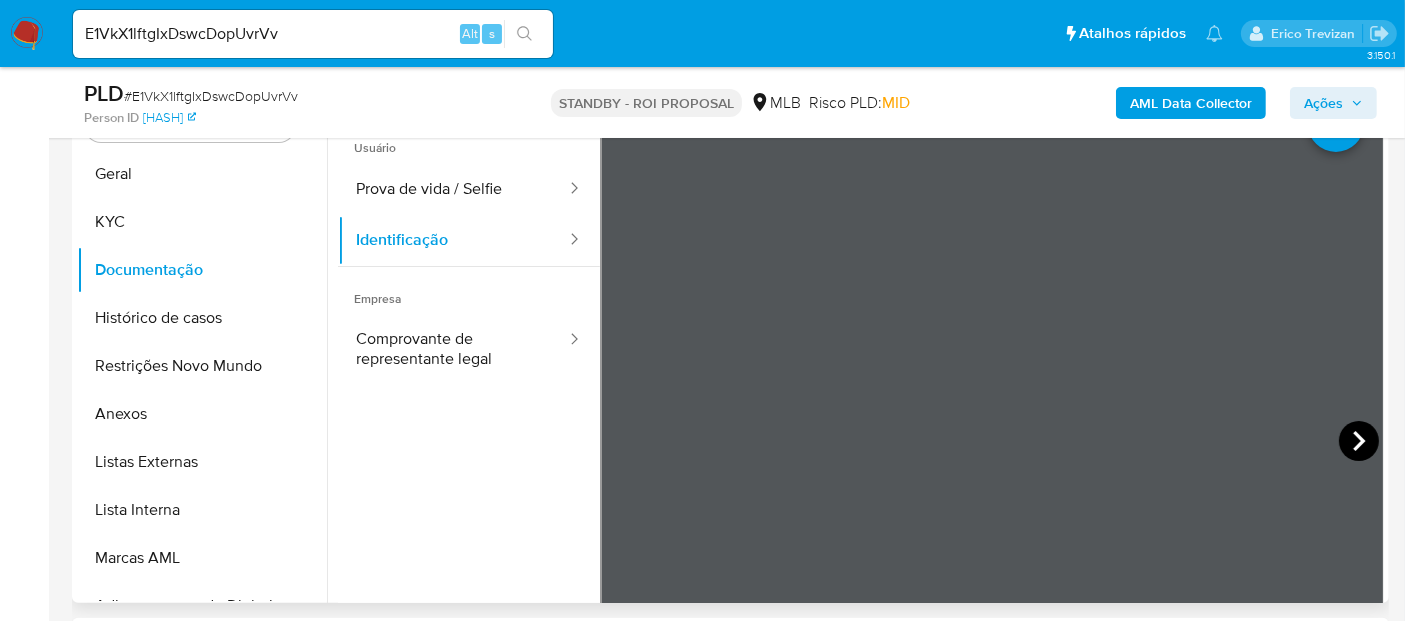 click 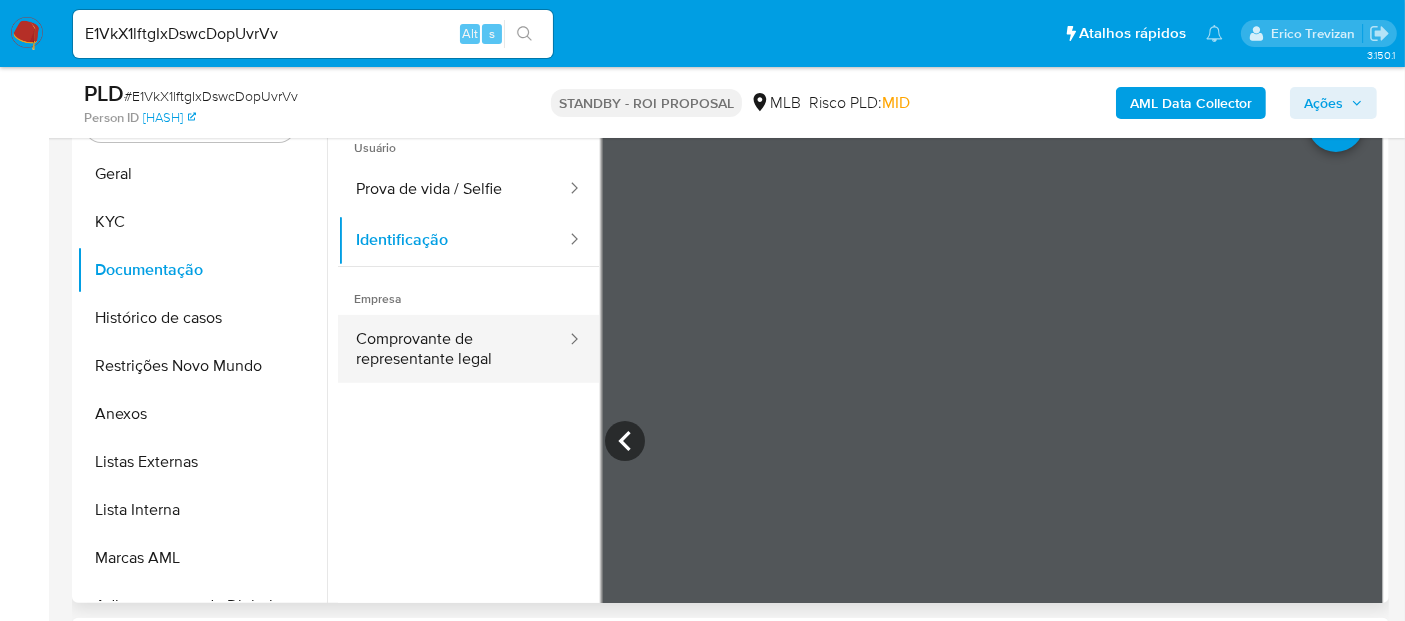 click on "Comprovante de representante legal" at bounding box center (453, 349) 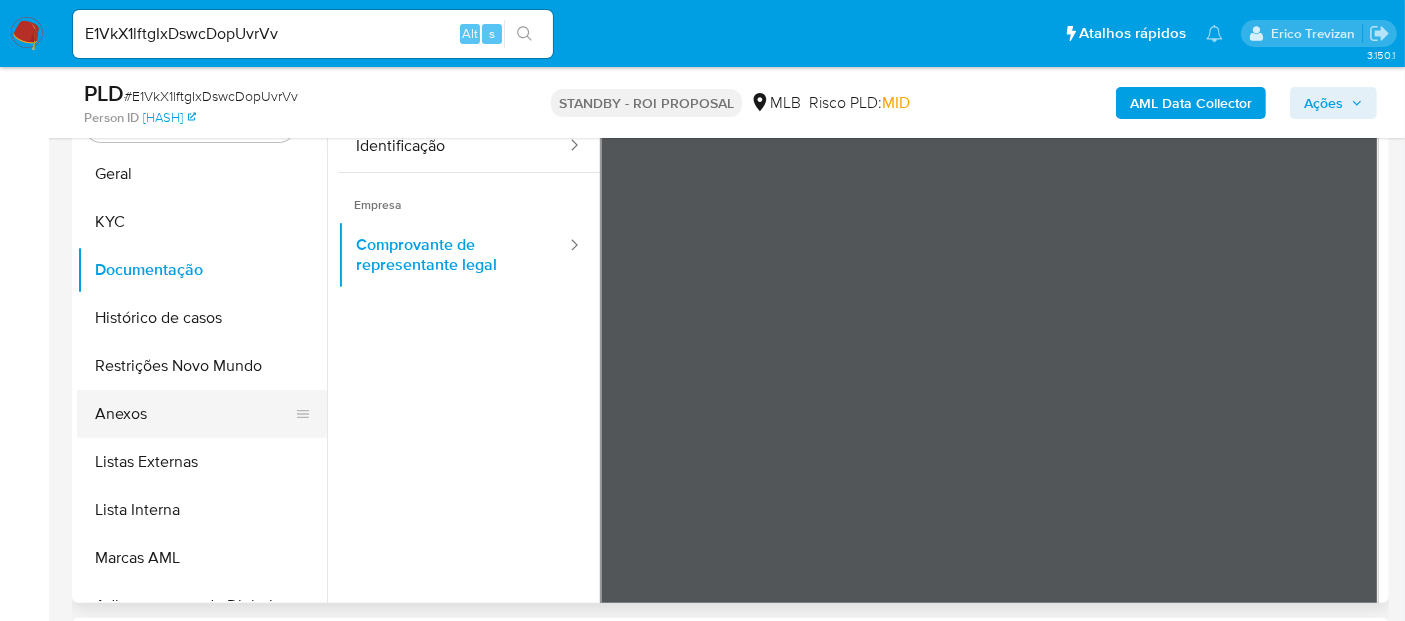 scroll, scrollTop: 63, scrollLeft: 0, axis: vertical 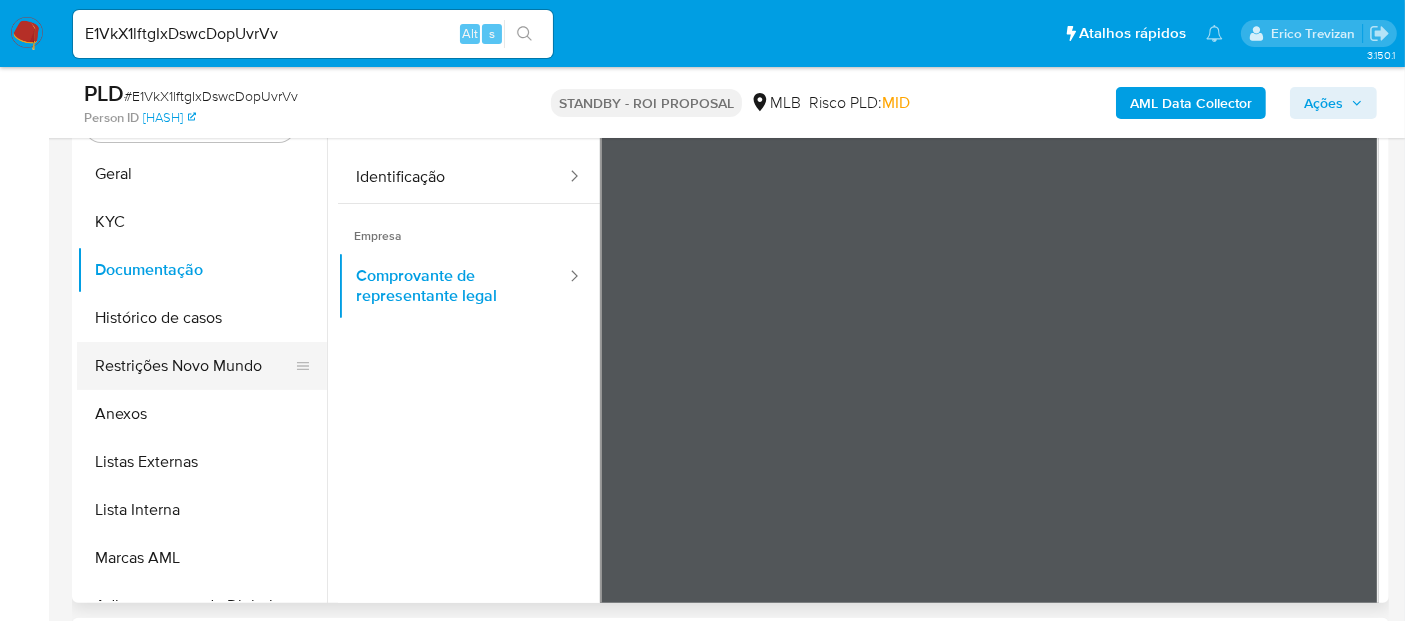 drag, startPoint x: 185, startPoint y: 364, endPoint x: 208, endPoint y: 369, distance: 23.537205 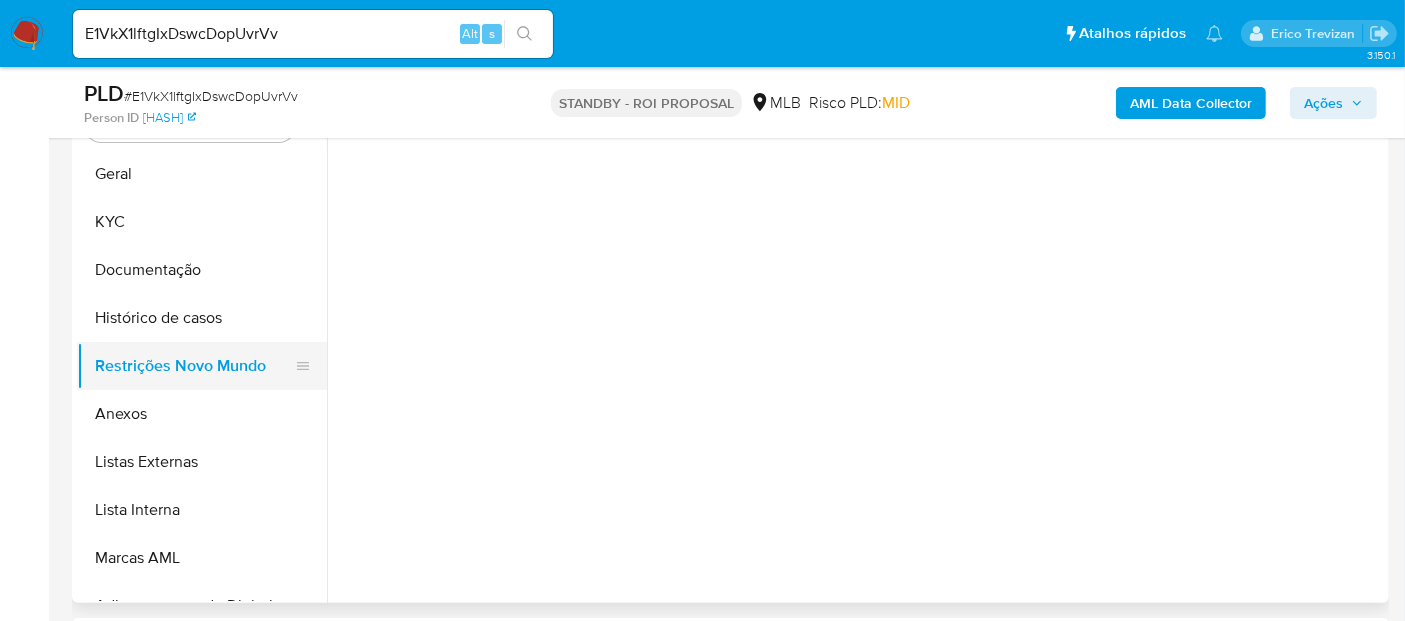 scroll, scrollTop: 0, scrollLeft: 0, axis: both 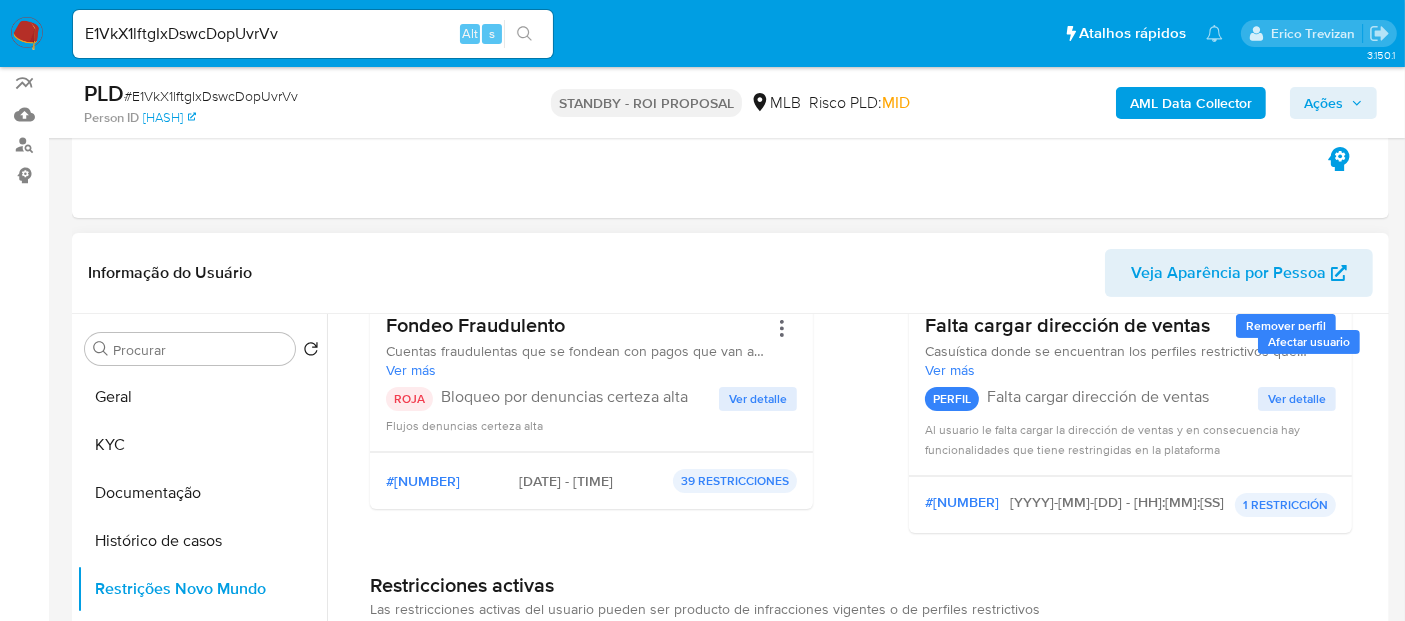 click on "Ver detalle" at bounding box center [758, 399] 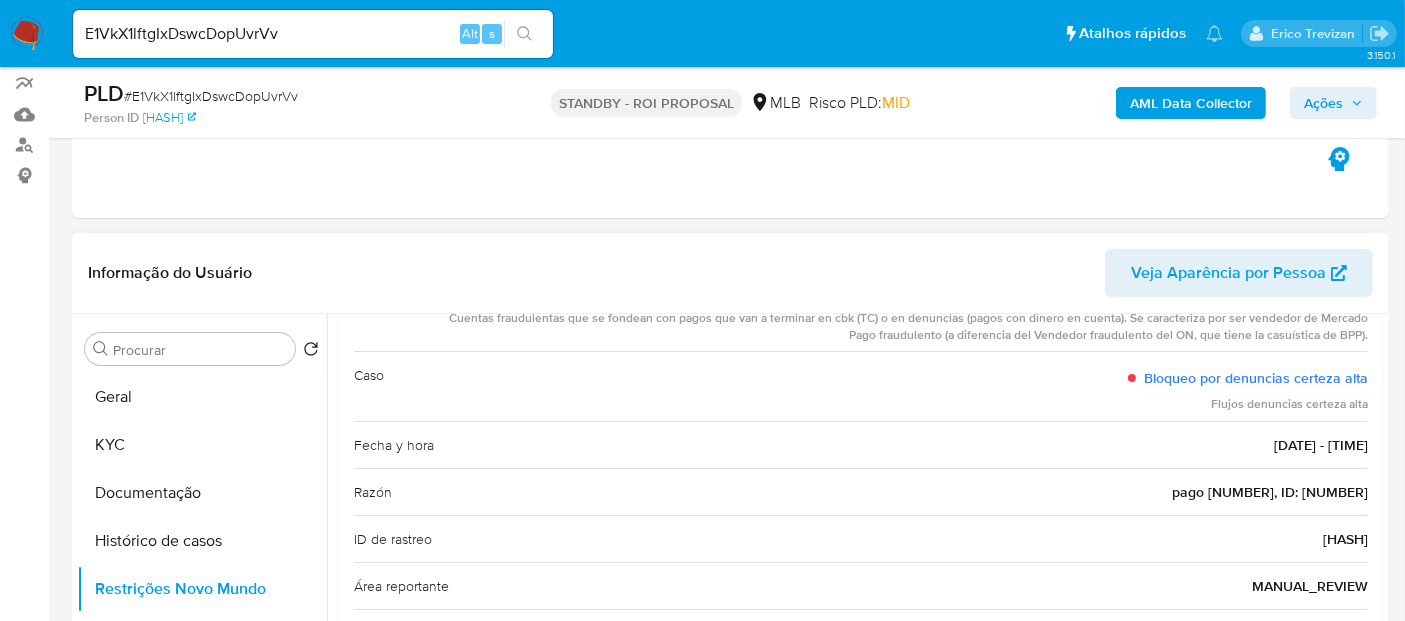 scroll, scrollTop: 222, scrollLeft: 0, axis: vertical 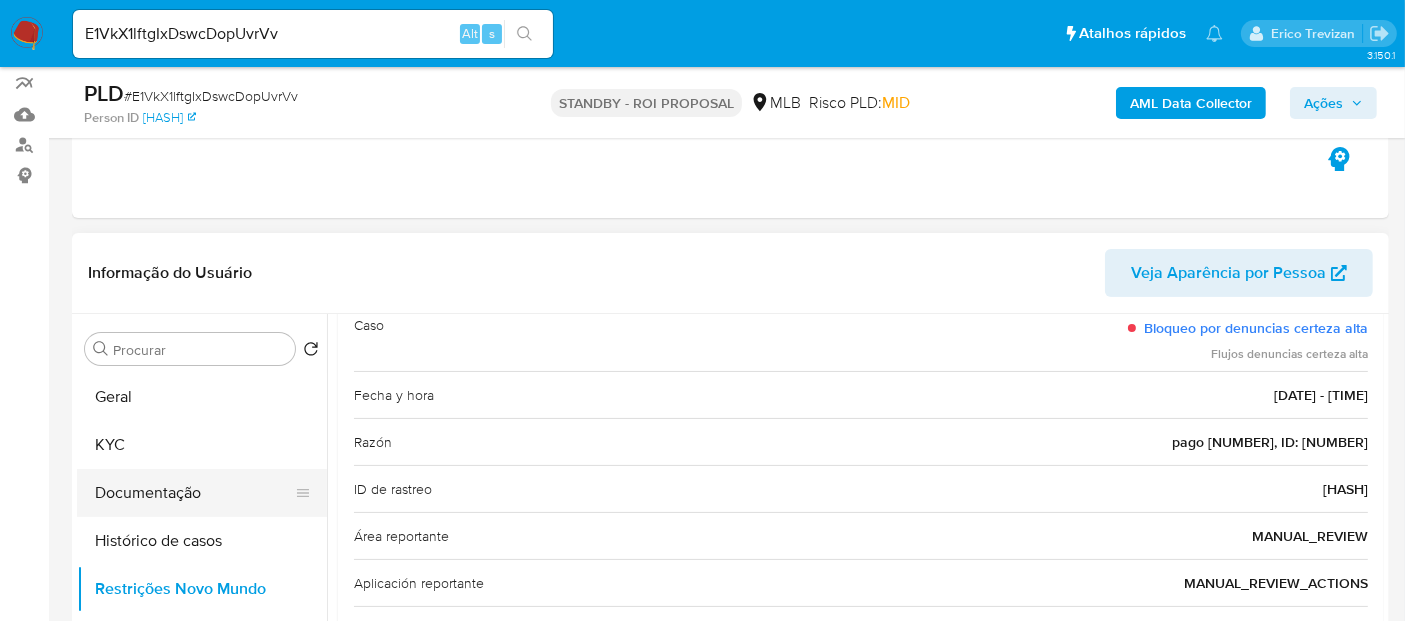 click on "Documentação" at bounding box center [194, 493] 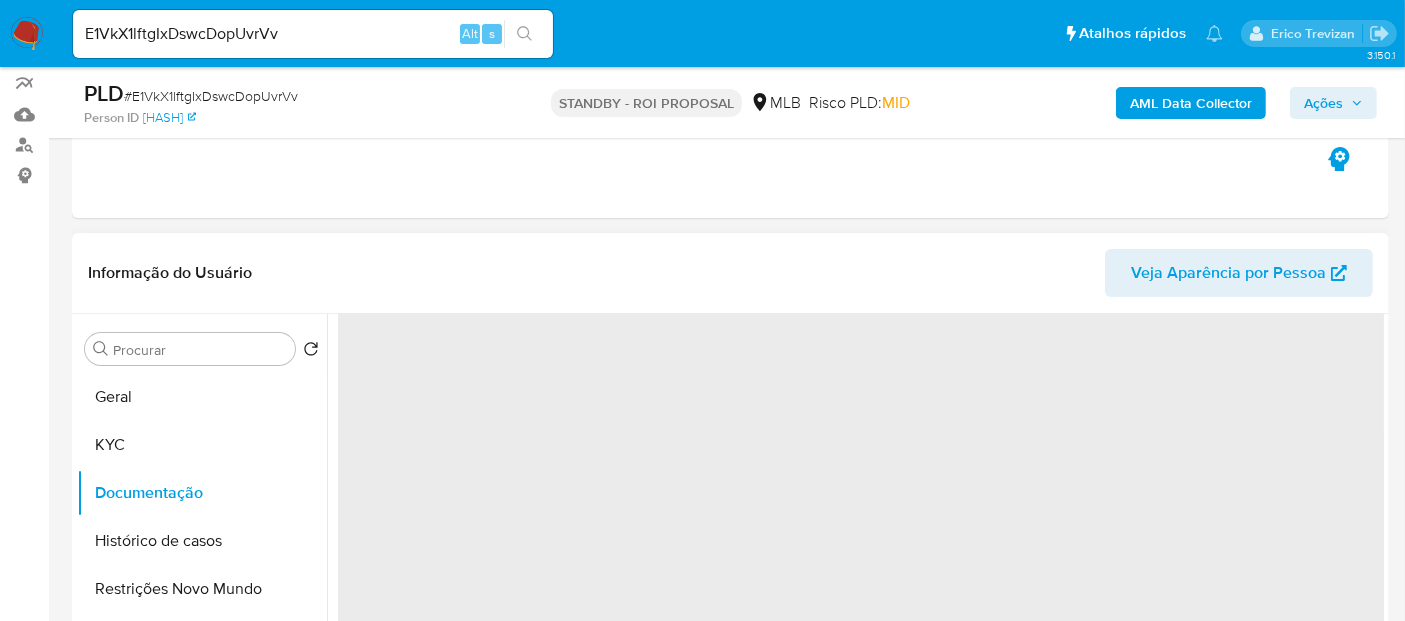 scroll, scrollTop: 0, scrollLeft: 0, axis: both 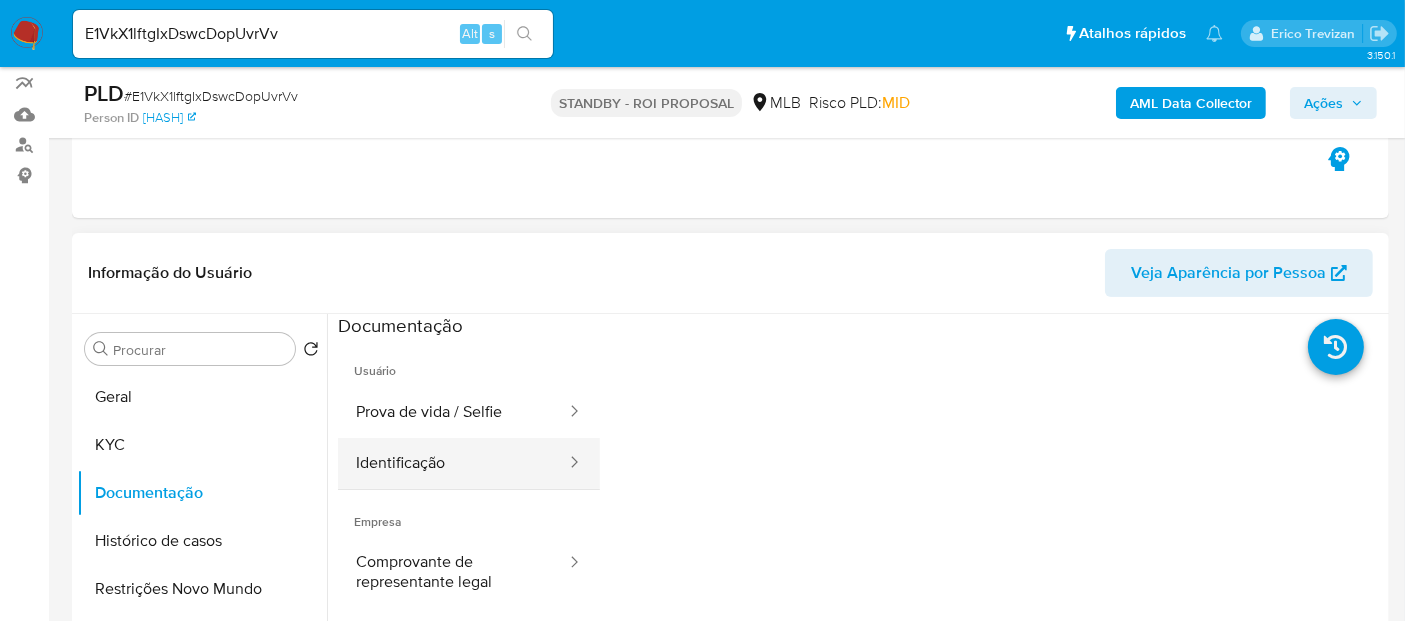 click on "Identificação" at bounding box center [453, 463] 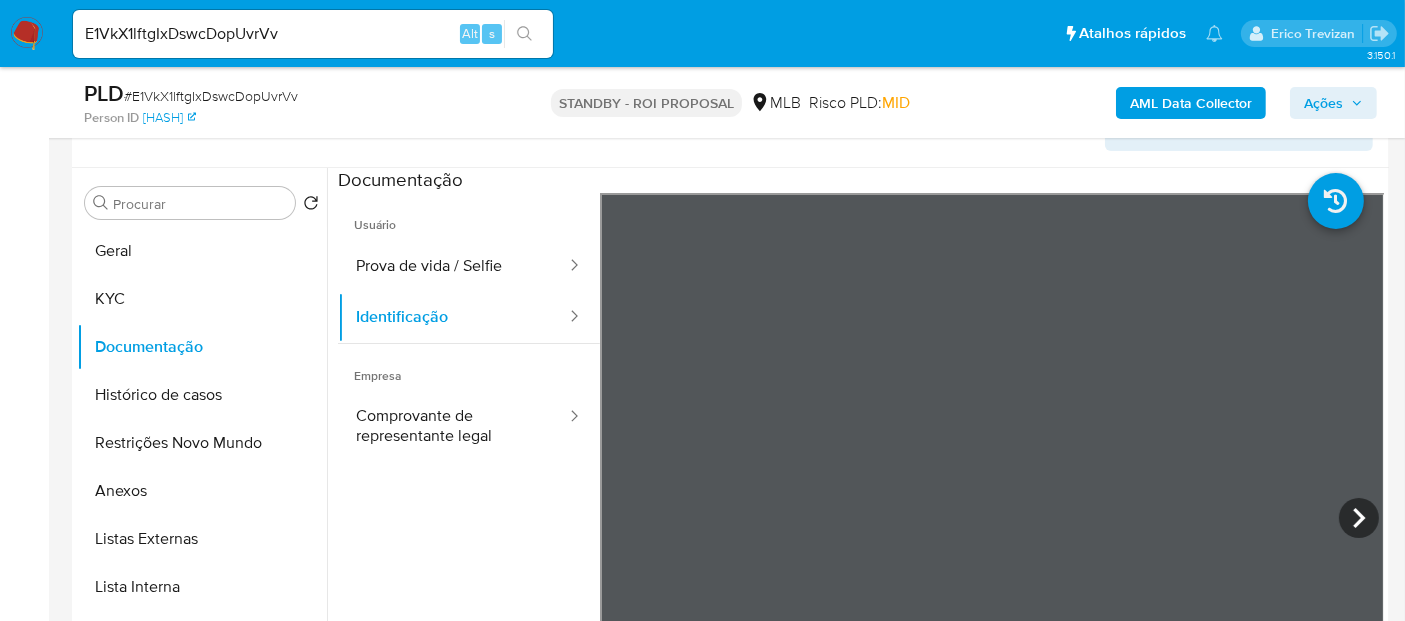 scroll, scrollTop: 382, scrollLeft: 0, axis: vertical 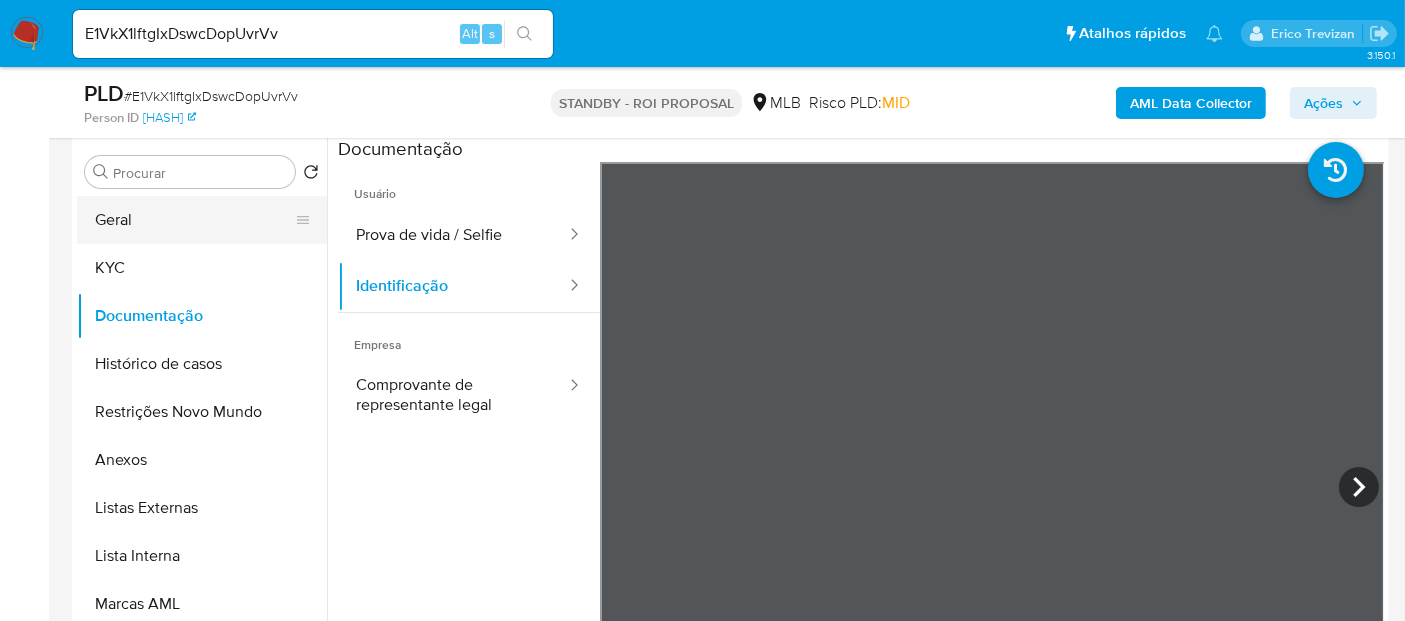 drag, startPoint x: 147, startPoint y: 230, endPoint x: 154, endPoint y: 222, distance: 10.630146 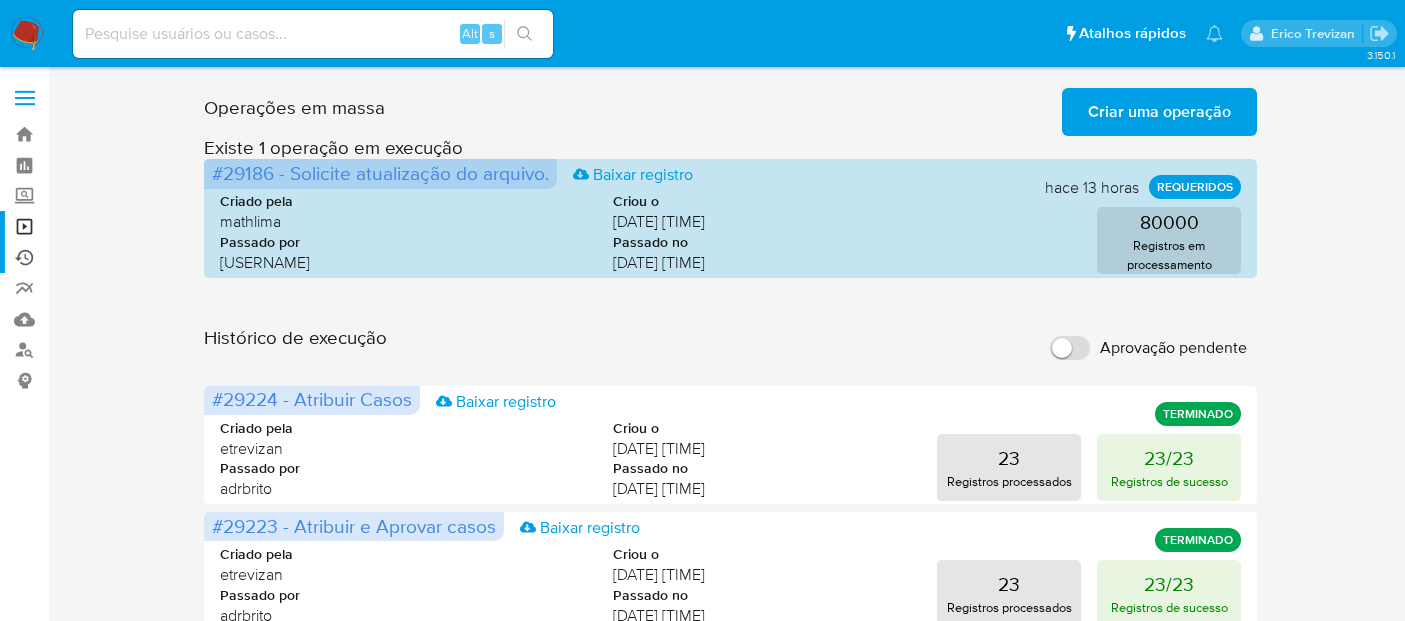scroll, scrollTop: 0, scrollLeft: 0, axis: both 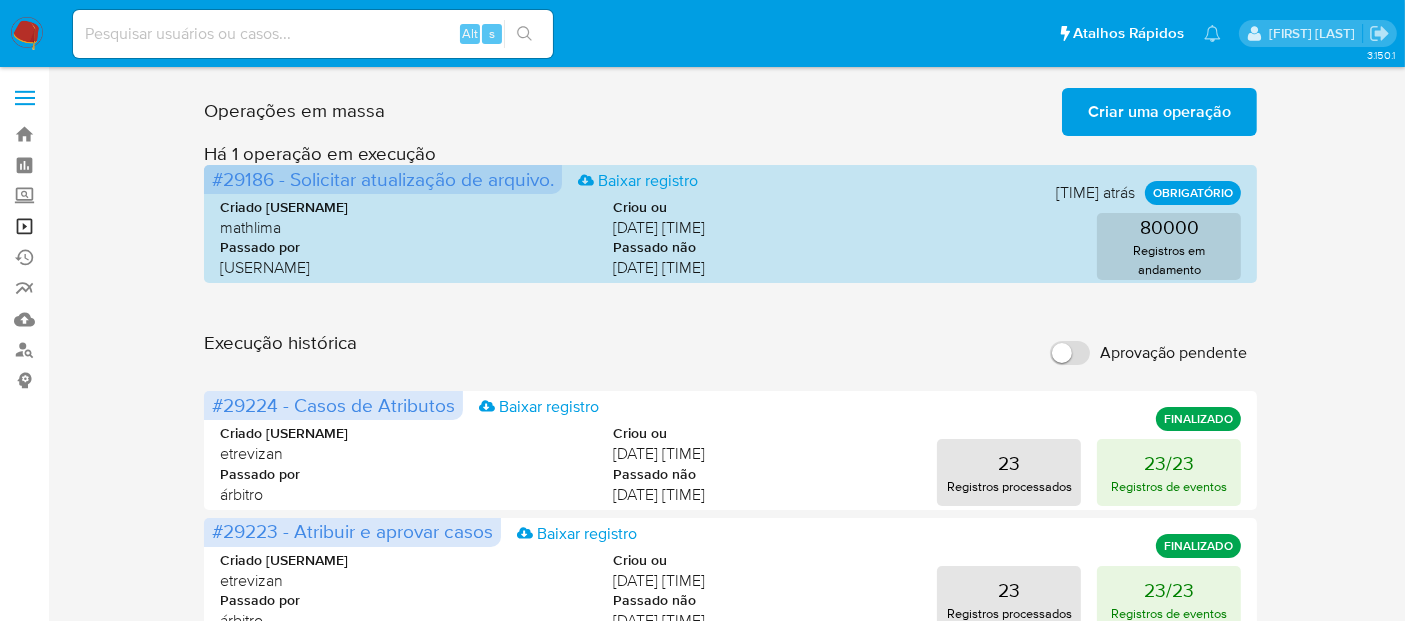 click on "Operações em massa" at bounding box center [119, 226] 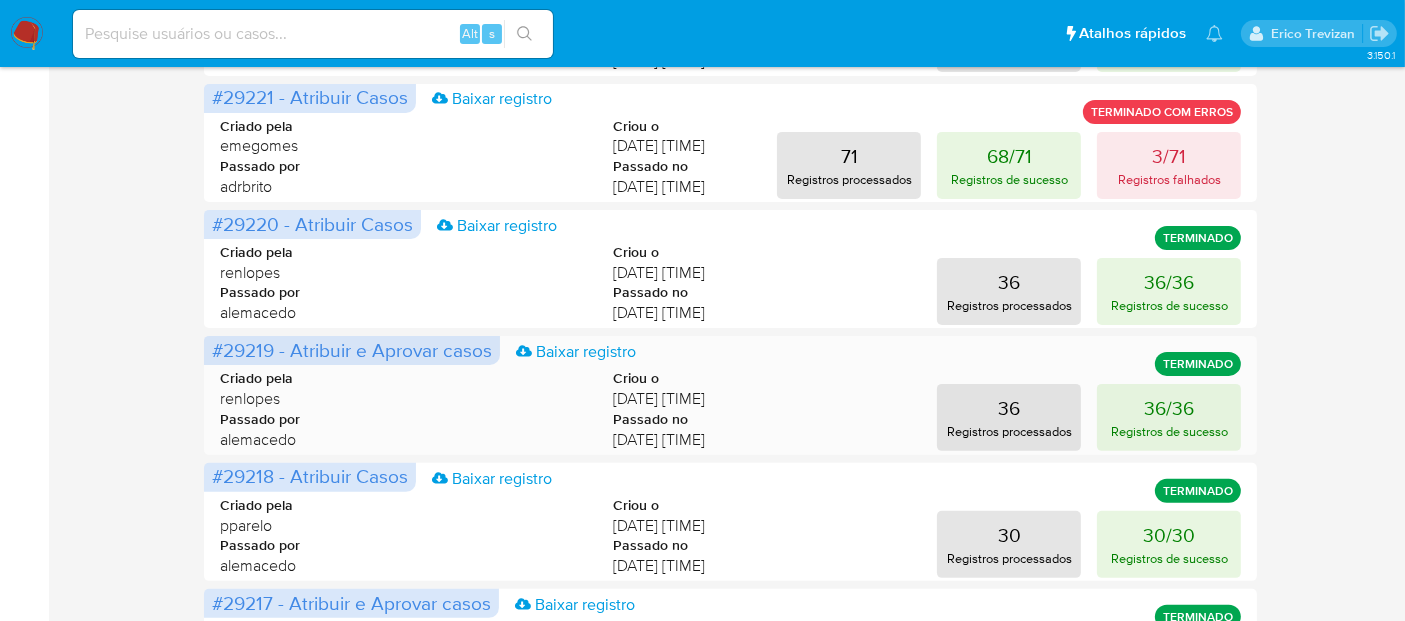 scroll, scrollTop: 444, scrollLeft: 0, axis: vertical 